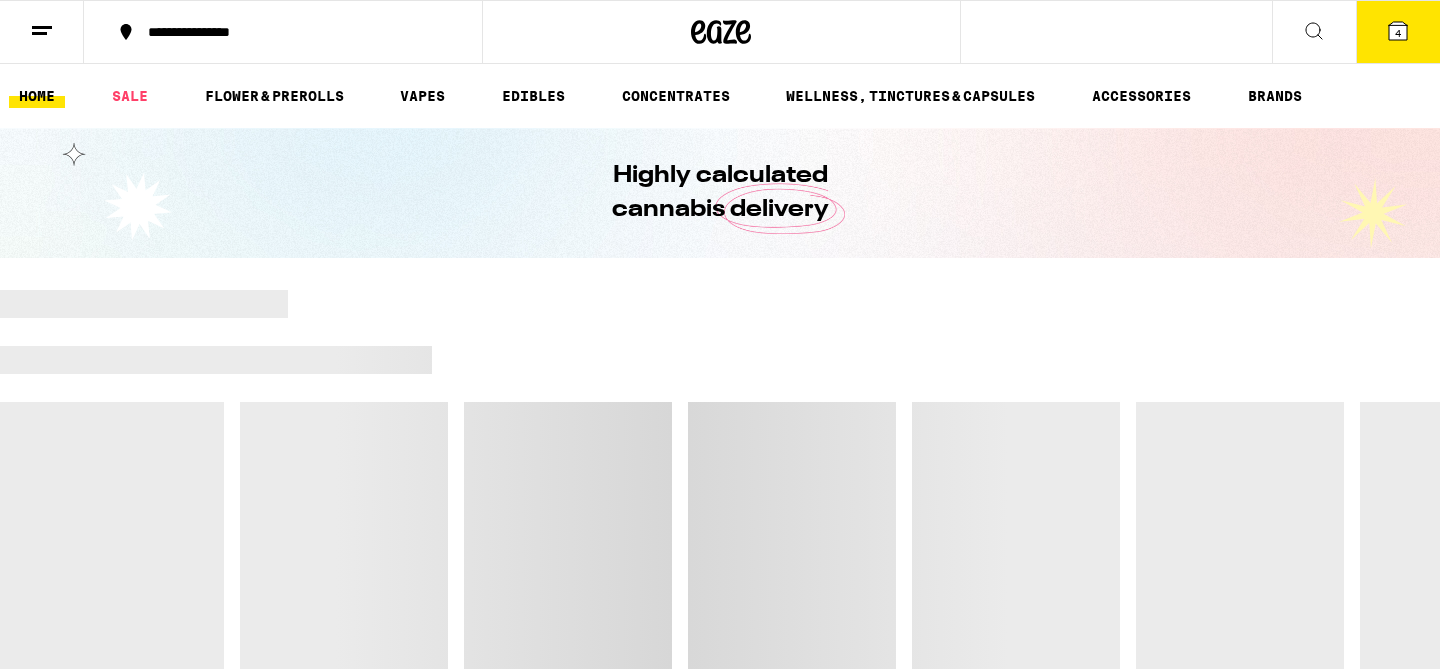 scroll, scrollTop: 0, scrollLeft: 0, axis: both 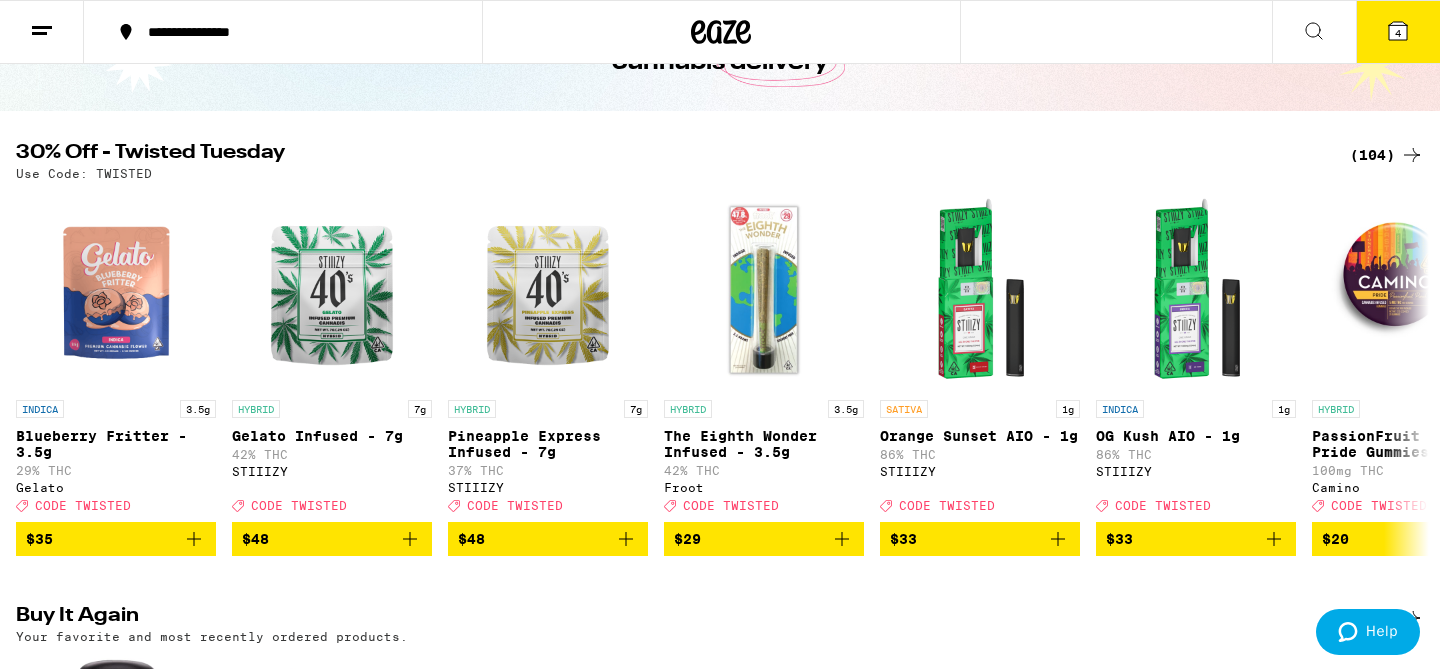 click on "(104)" at bounding box center (1387, 155) 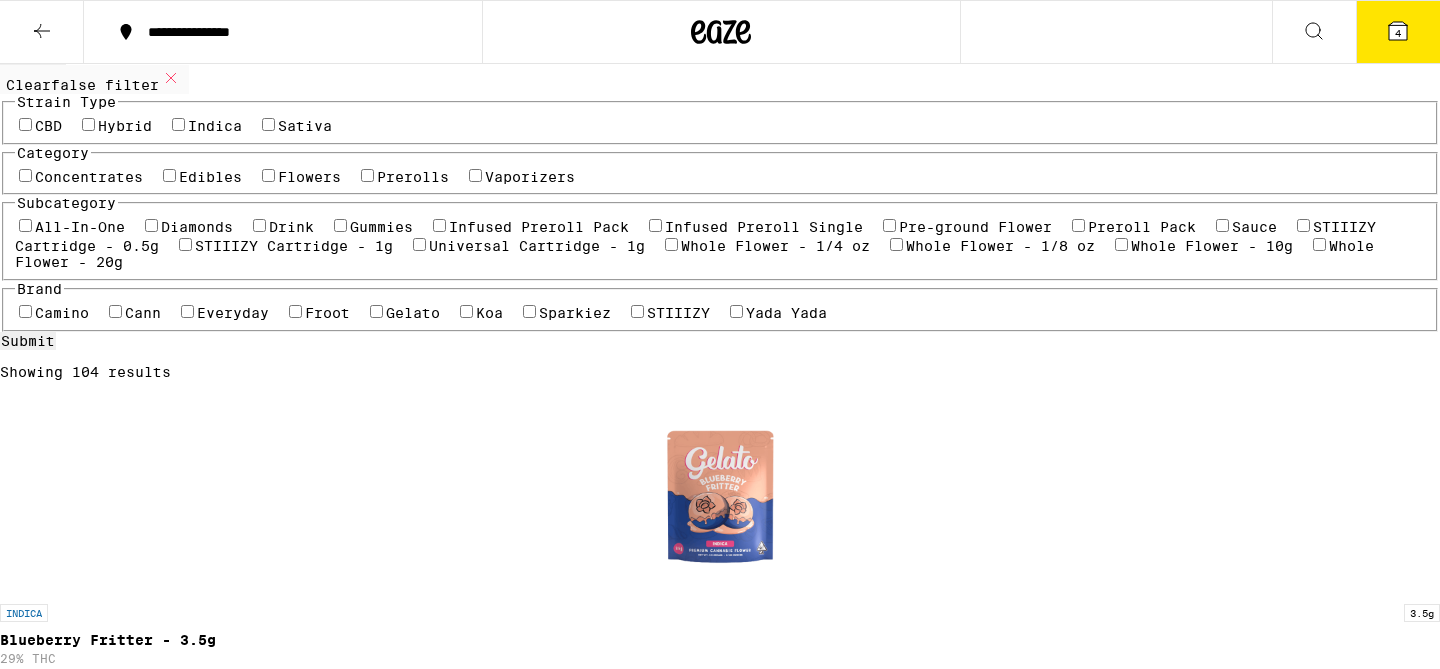 scroll, scrollTop: 0, scrollLeft: 0, axis: both 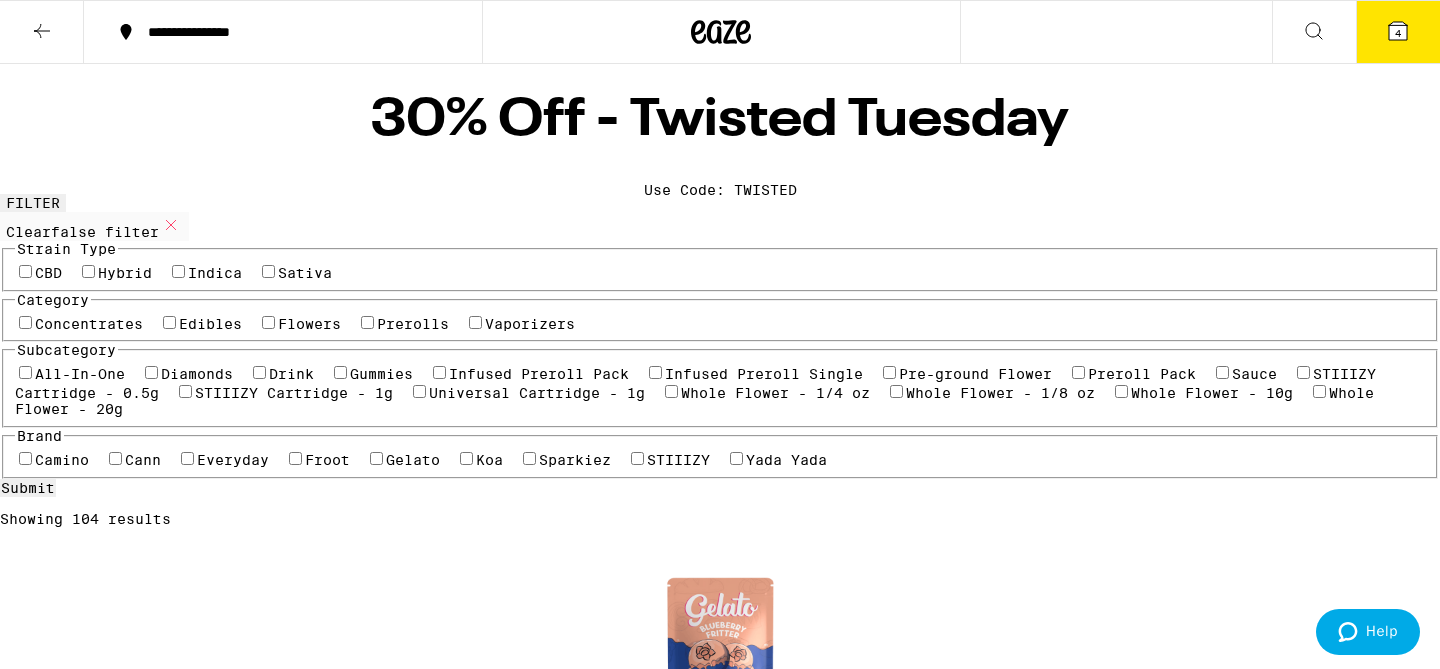 click on "4" at bounding box center (1398, 32) 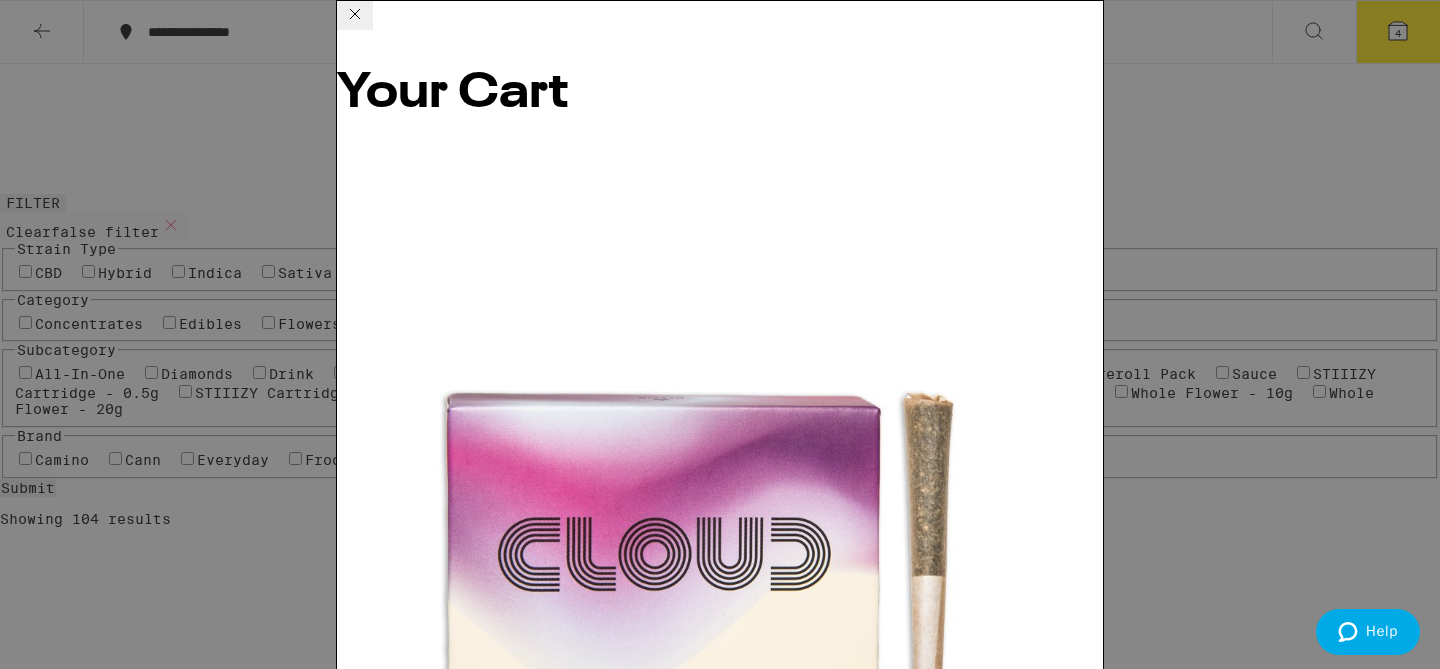 click 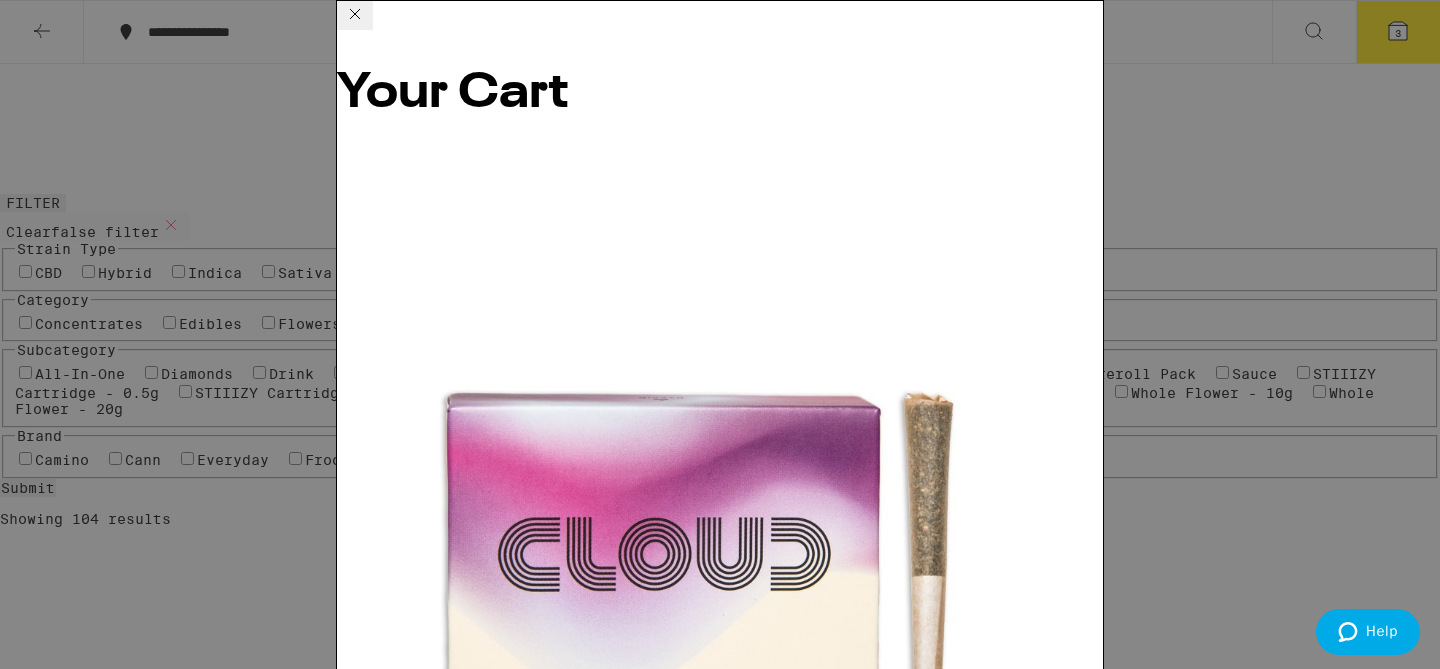 click 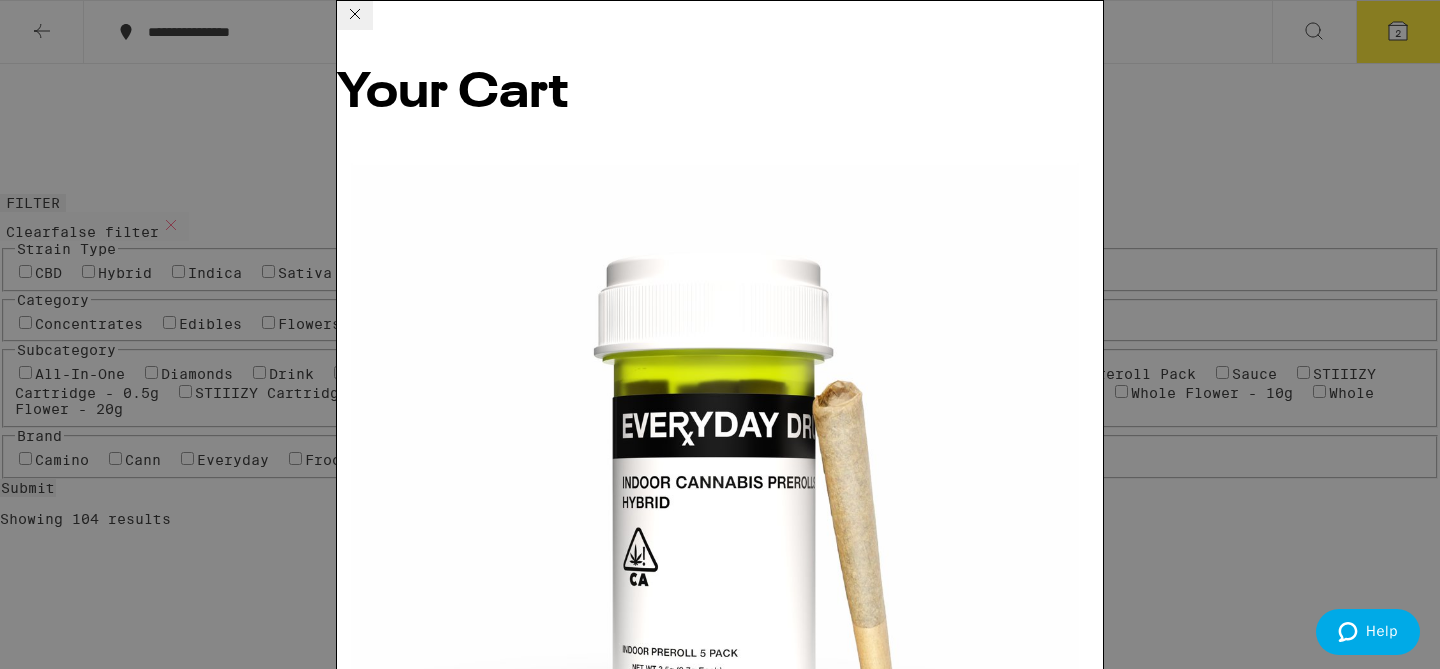 click 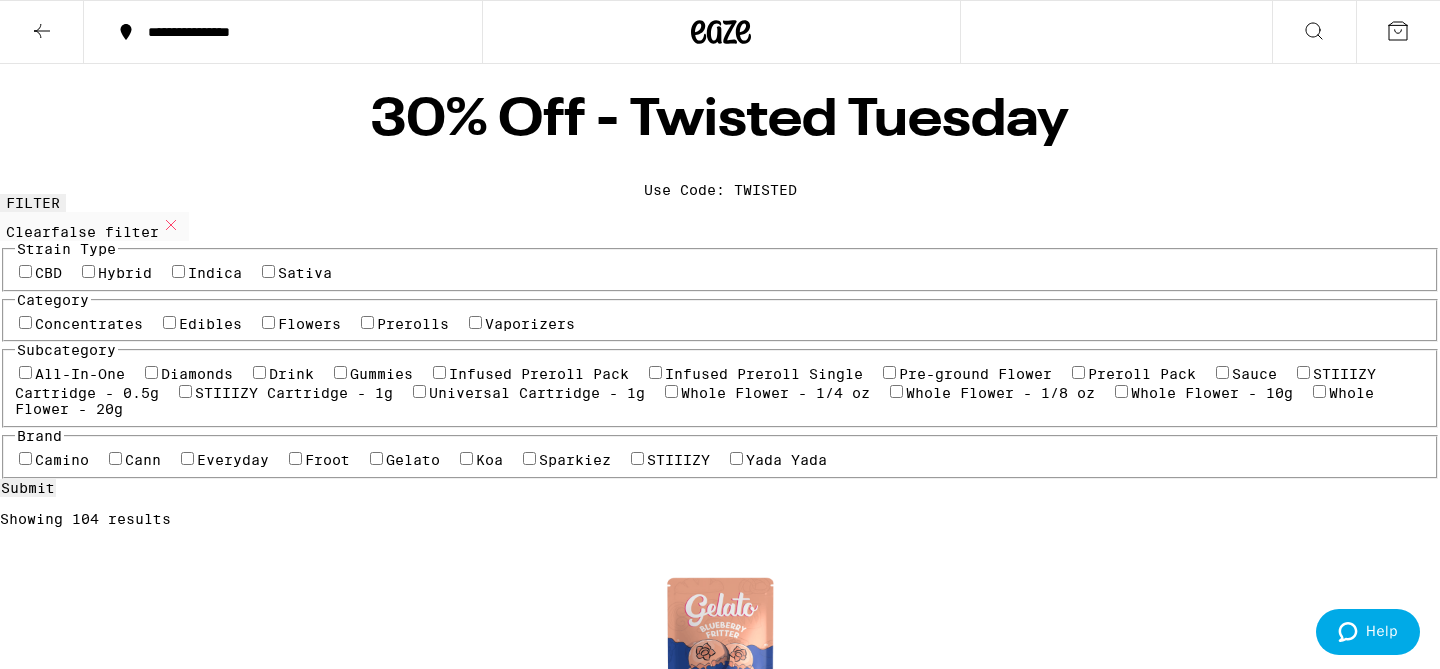 click on "Your Cart You may also like... INDICA 14g PR OG 28-Pack - 14g Time Machine $[PRICE] SATIVA 3.5g Lowell 35s: Trailblazer 10-Pack - 3.5g Lowell Farms $[PRICE] HYBRID Rainbow Kush Solventless Gummies PLUS $[PRICE] HYBRID 7g Classic Hybrid 10-Pack - 7g Birdies $[PRICE] INDICA 7g Classic Indica 10-Pack - 7g Birdies $[PRICE] SATIVA 3.5g The Social Sativa 10-Pack - 3.5g Lowell Farms $[PRICE] SATIVA 7g Blue Dream 14-Pack - 7g Pacific Stone $[PRICE] INDICA 7g Wedding Cake 14-Pack - 7g Pacific Stone $[PRICE] HYBRID 7g 805 Glue 14-Pack - 7g Pacific Stone $[PRICE] HYBRID 3.5g Hybrid Babies 10 Pack - 3.5g Pure Beauty $[PRICE] Loading ⚠️ The products in this order can expose you to chemicals including marijuana or cannabis smoke, which is known to the State of California to cause cancer and birth defects or other reproductive harm. For more information go to https://www.P65Warnings.ca.gov Apply Promo Checkout" at bounding box center (720, 334) 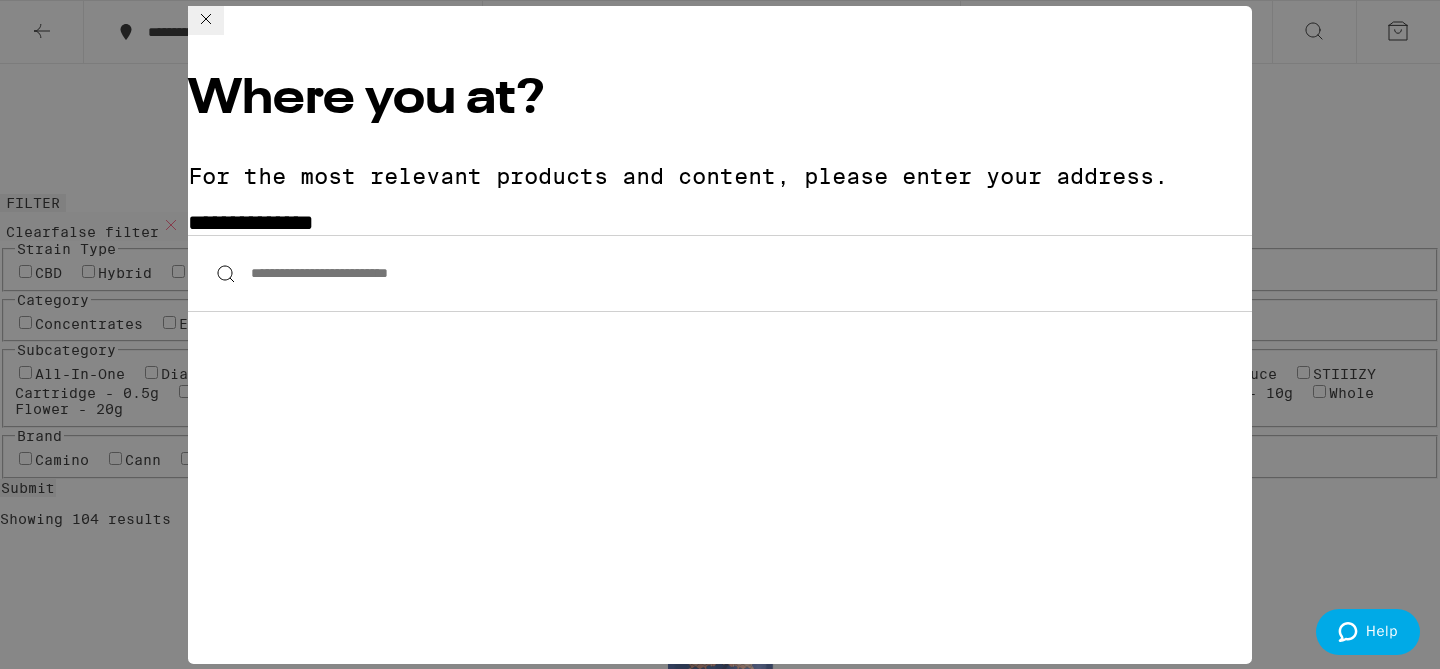 click on "**********" at bounding box center (720, 334) 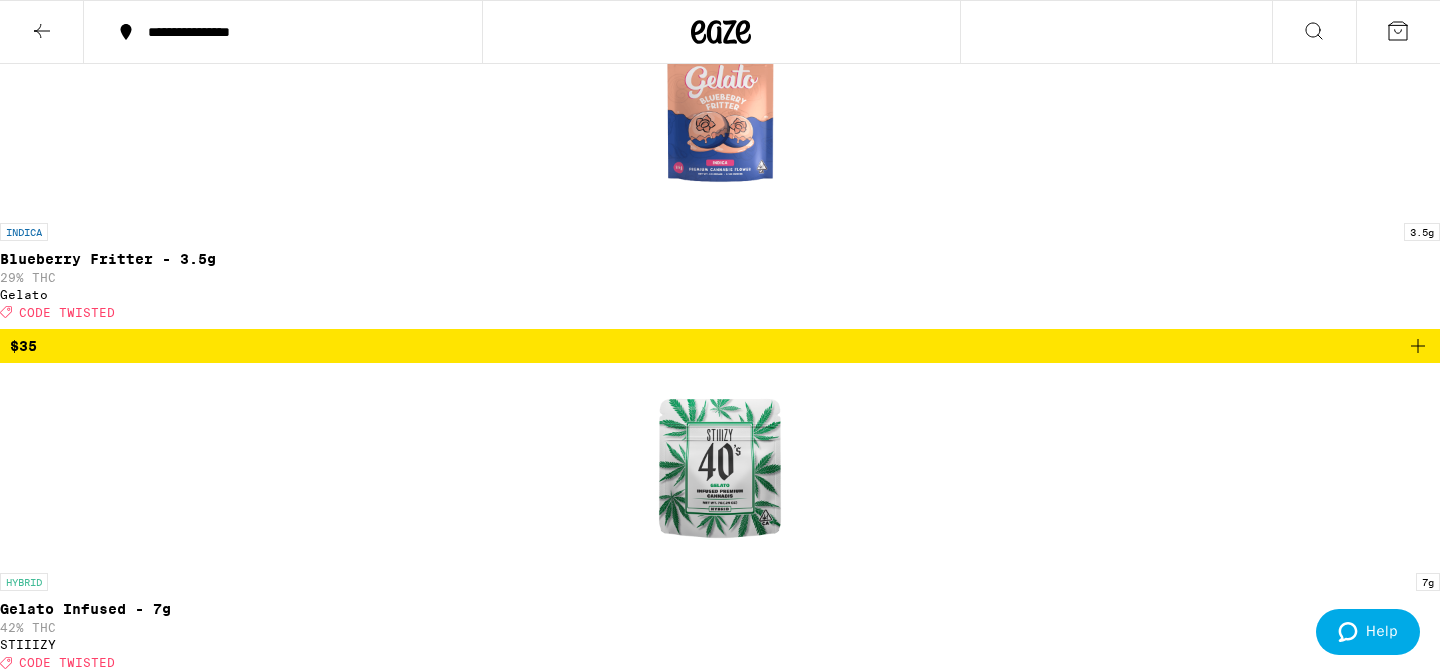 scroll, scrollTop: 527, scrollLeft: 0, axis: vertical 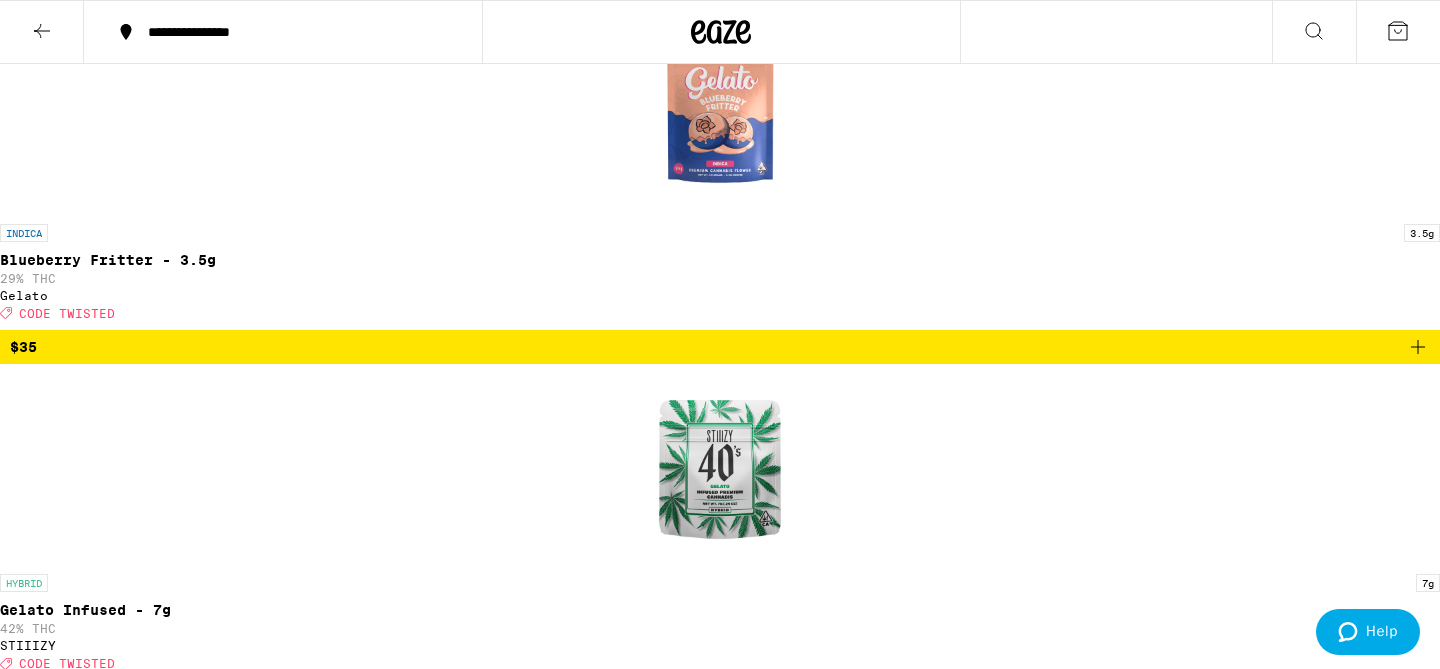 click on "Preroll Pack" at bounding box center [1142, -153] 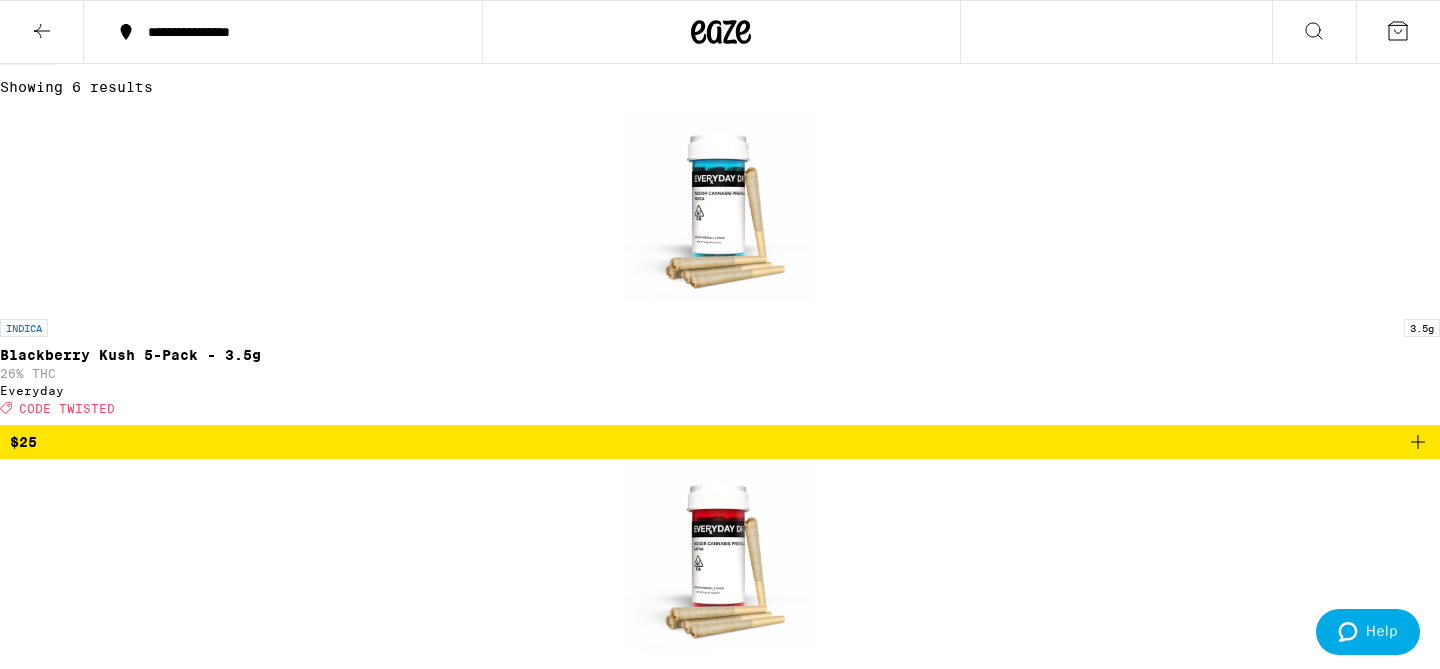 scroll, scrollTop: 449, scrollLeft: 0, axis: vertical 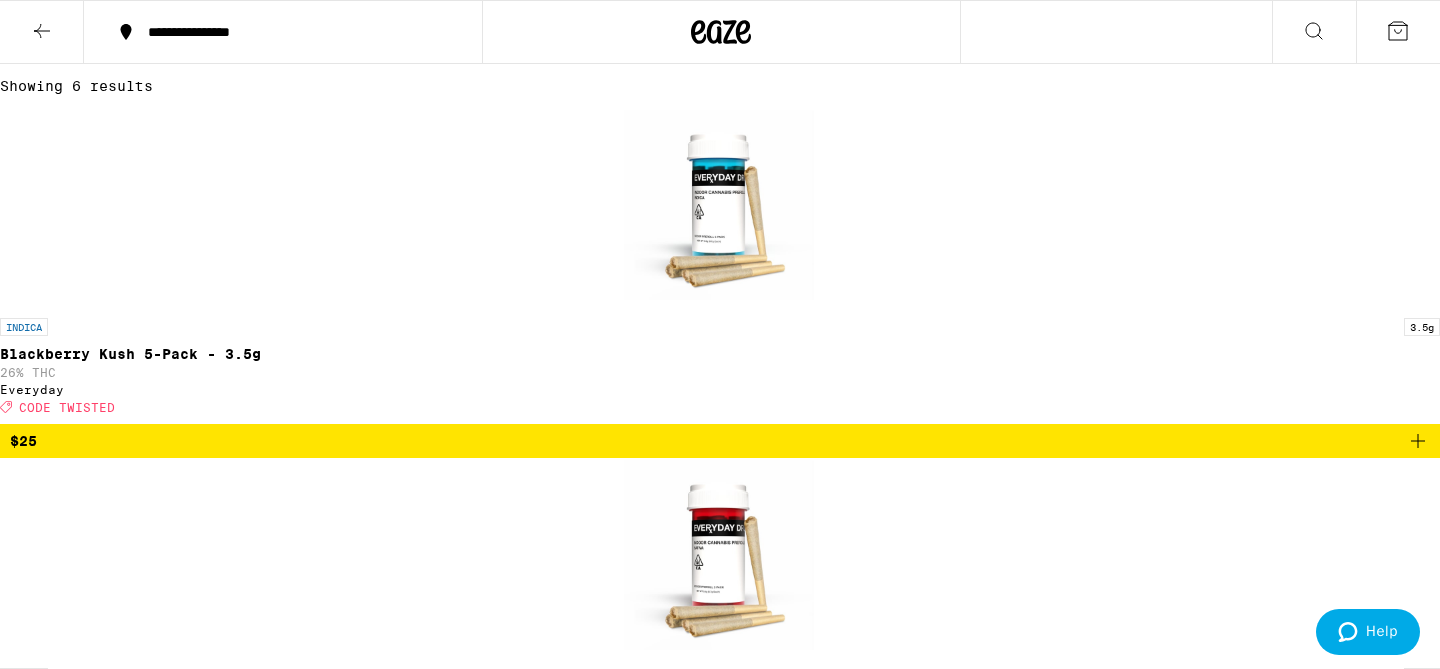 click 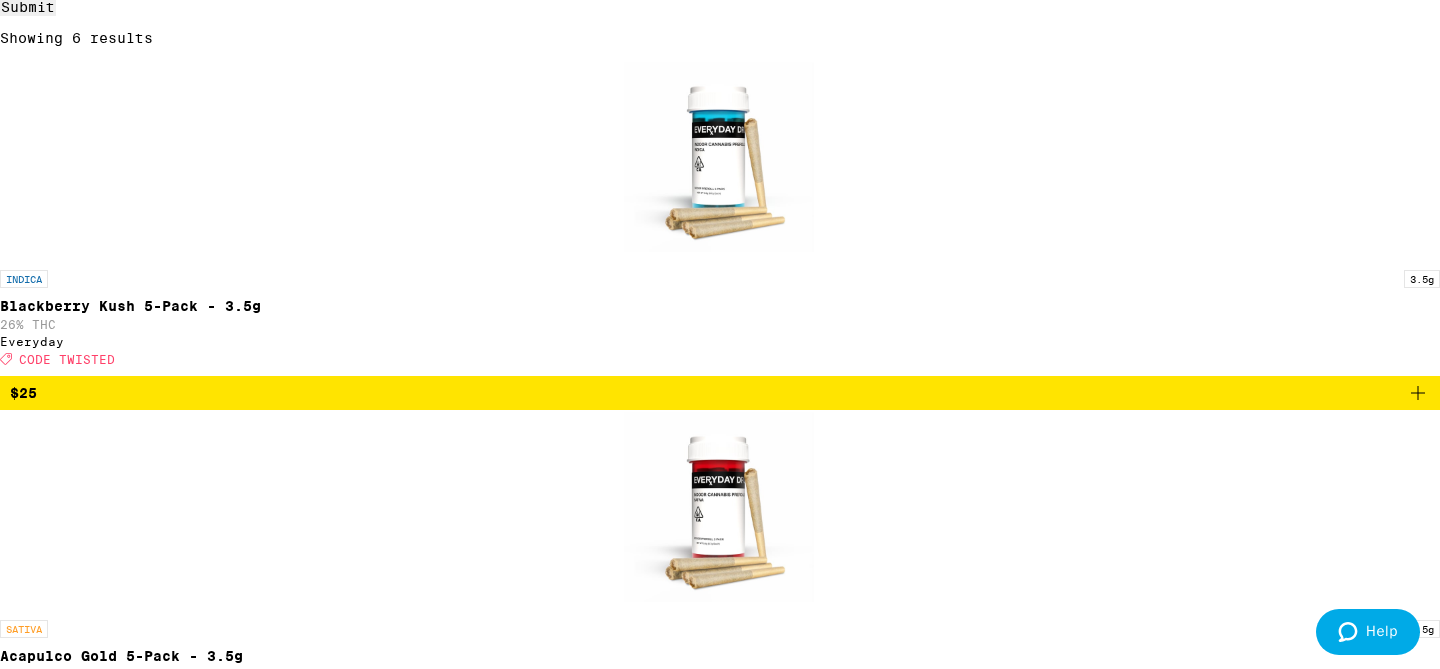 scroll, scrollTop: 349, scrollLeft: 0, axis: vertical 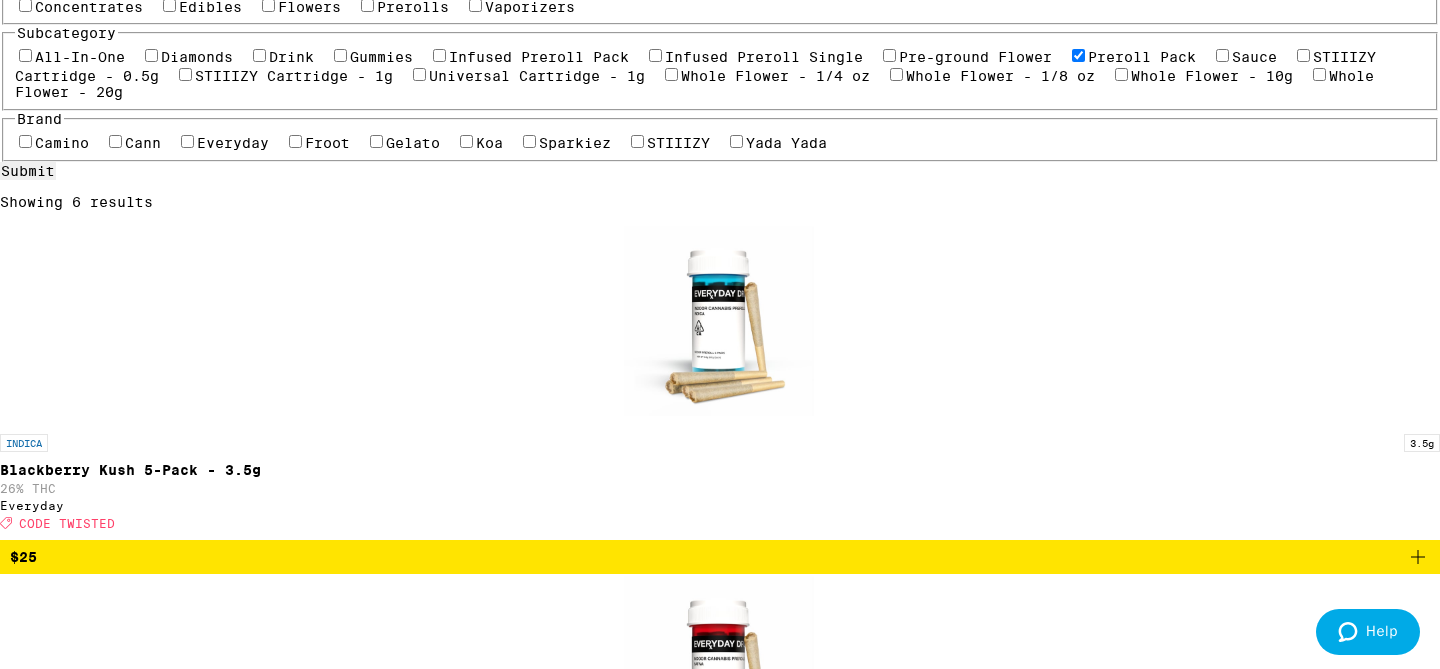 click 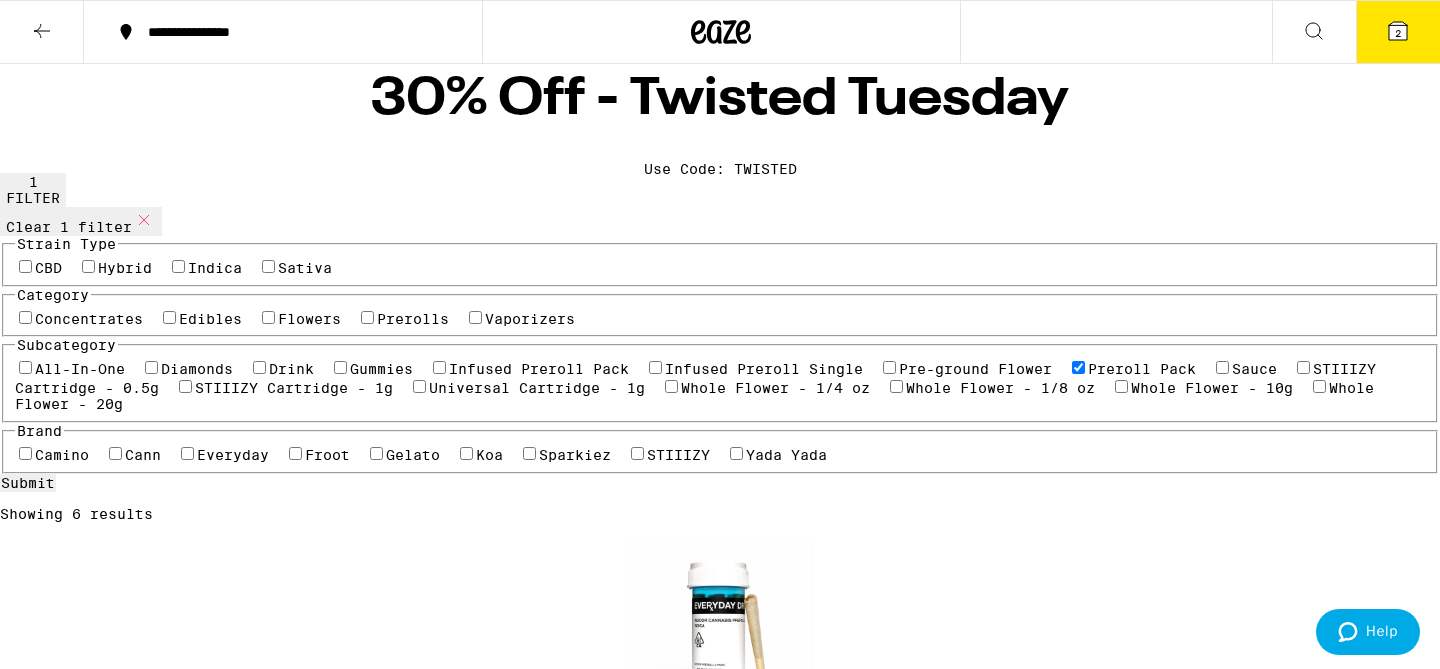 scroll, scrollTop: 141, scrollLeft: 0, axis: vertical 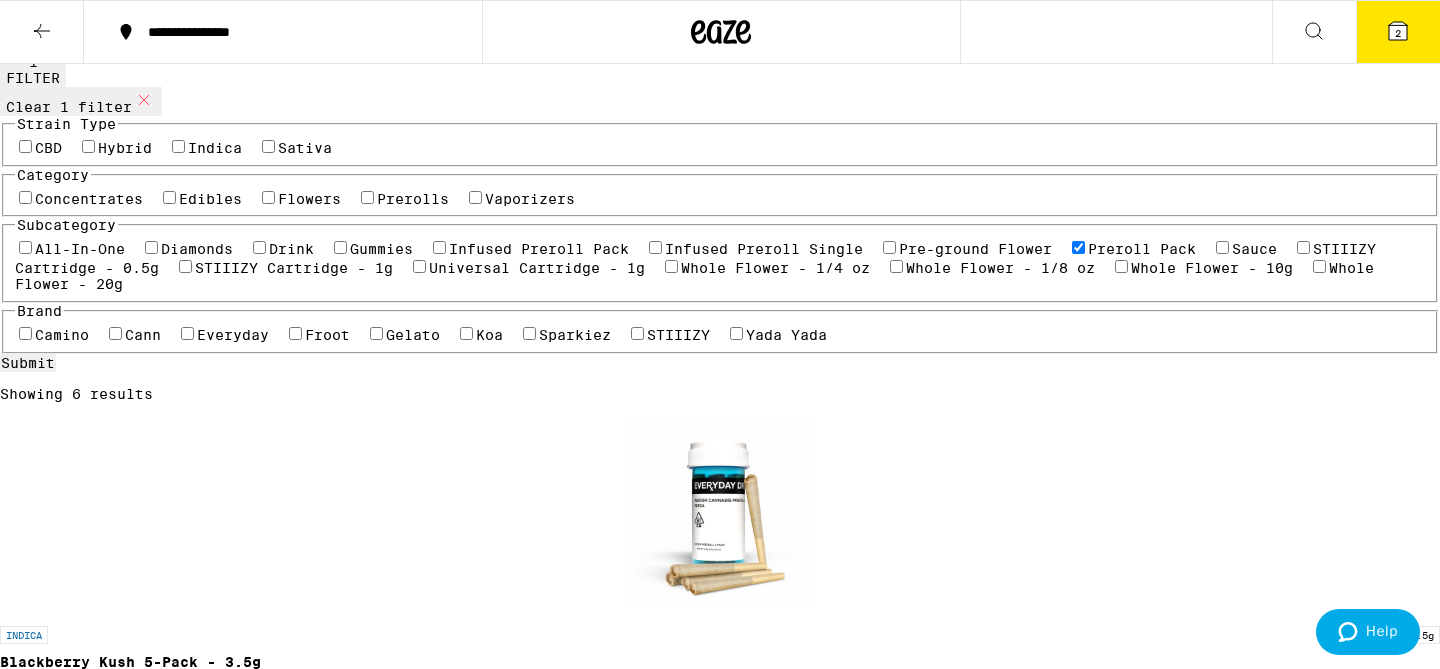 click 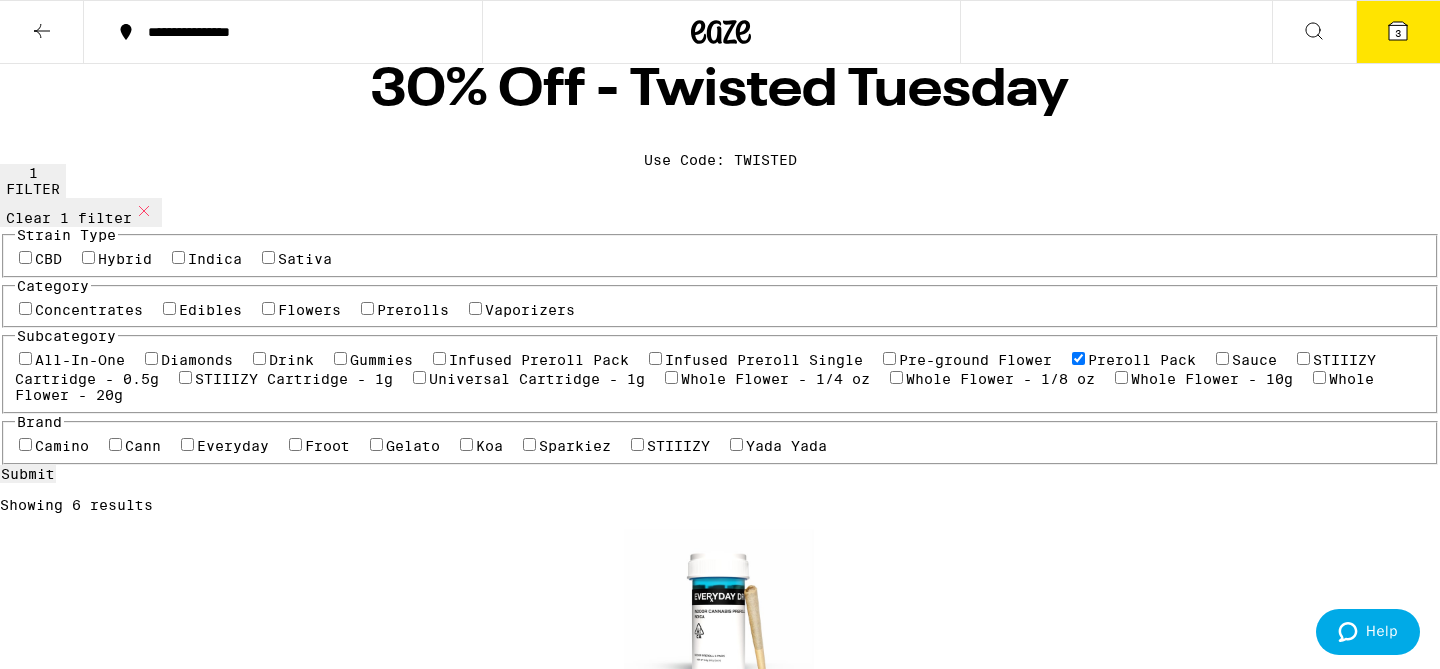 scroll, scrollTop: 0, scrollLeft: 0, axis: both 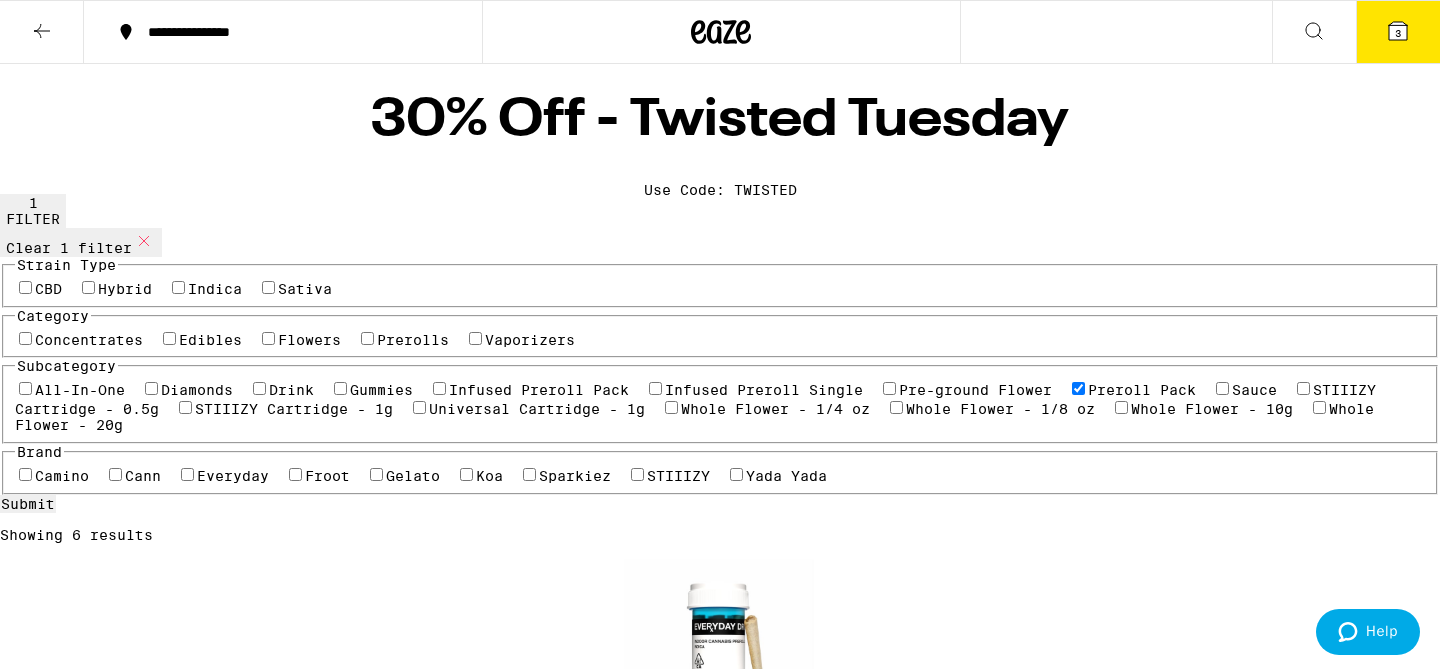 click 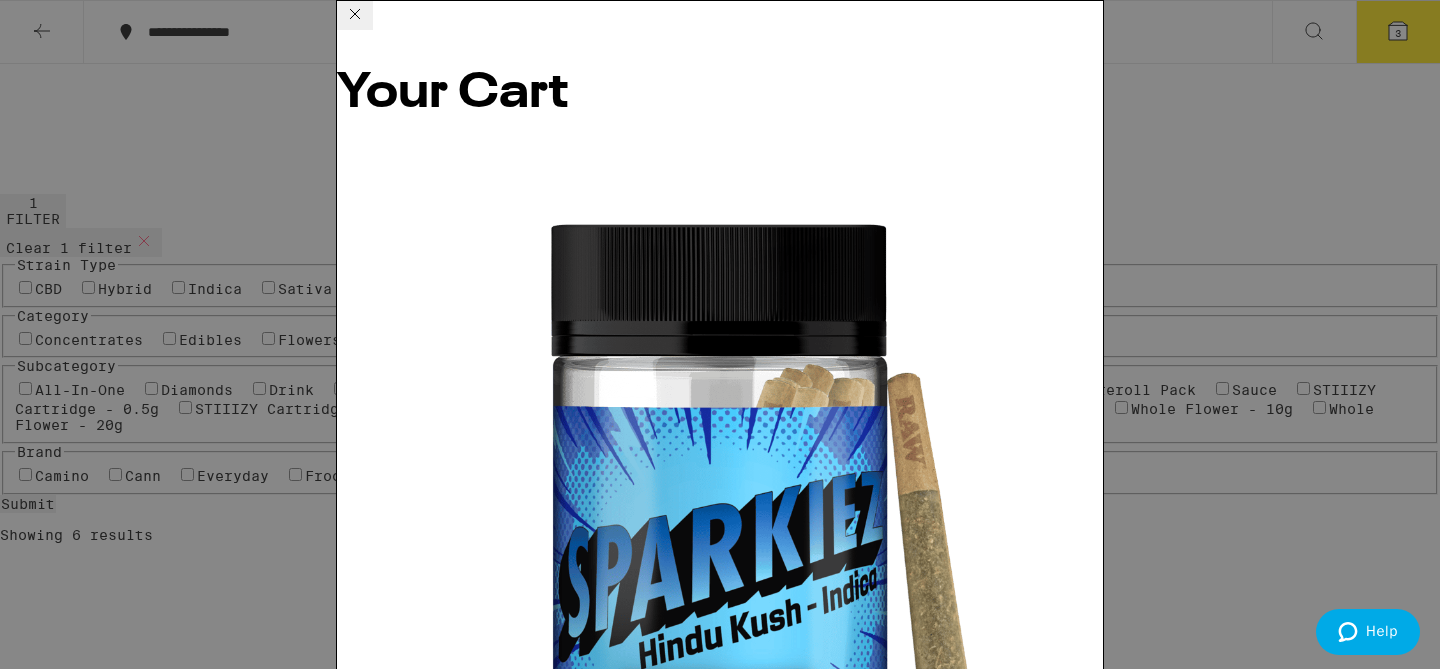 click on "Apply Promo" at bounding box center (392, 3396) 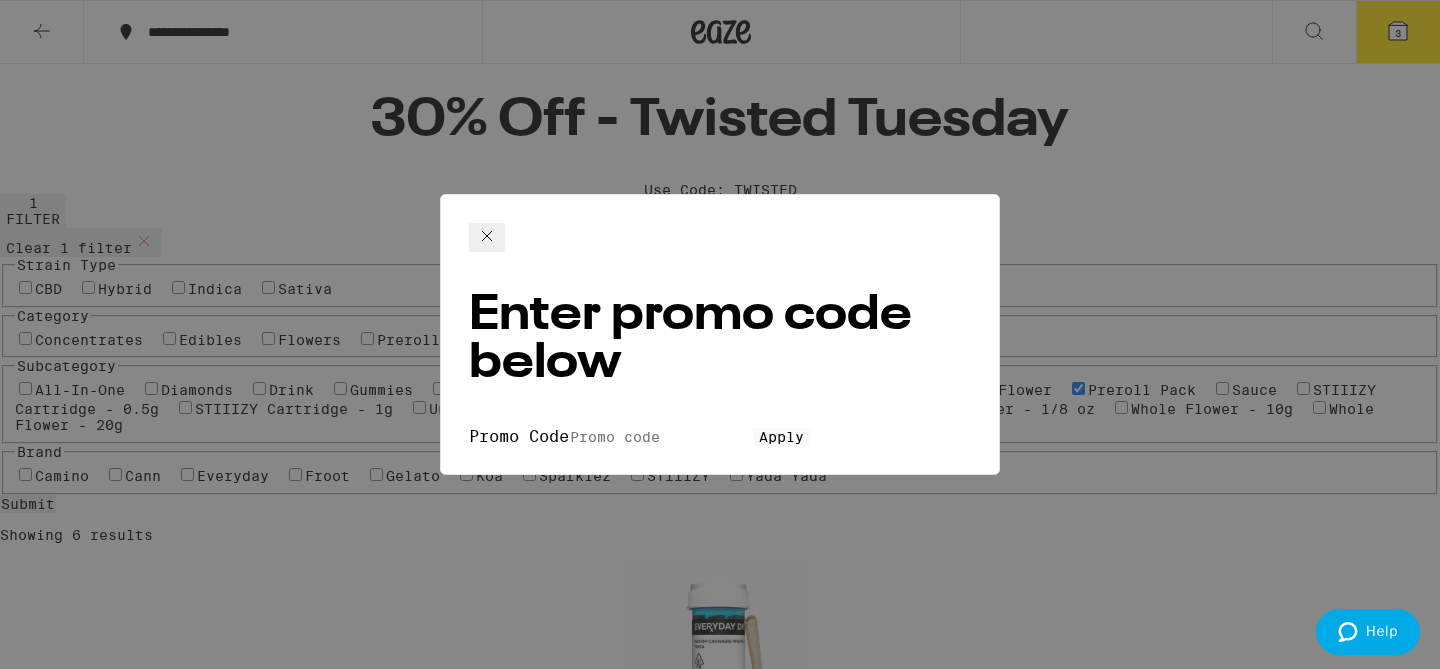 click on "Promo Code" at bounding box center (661, 437) 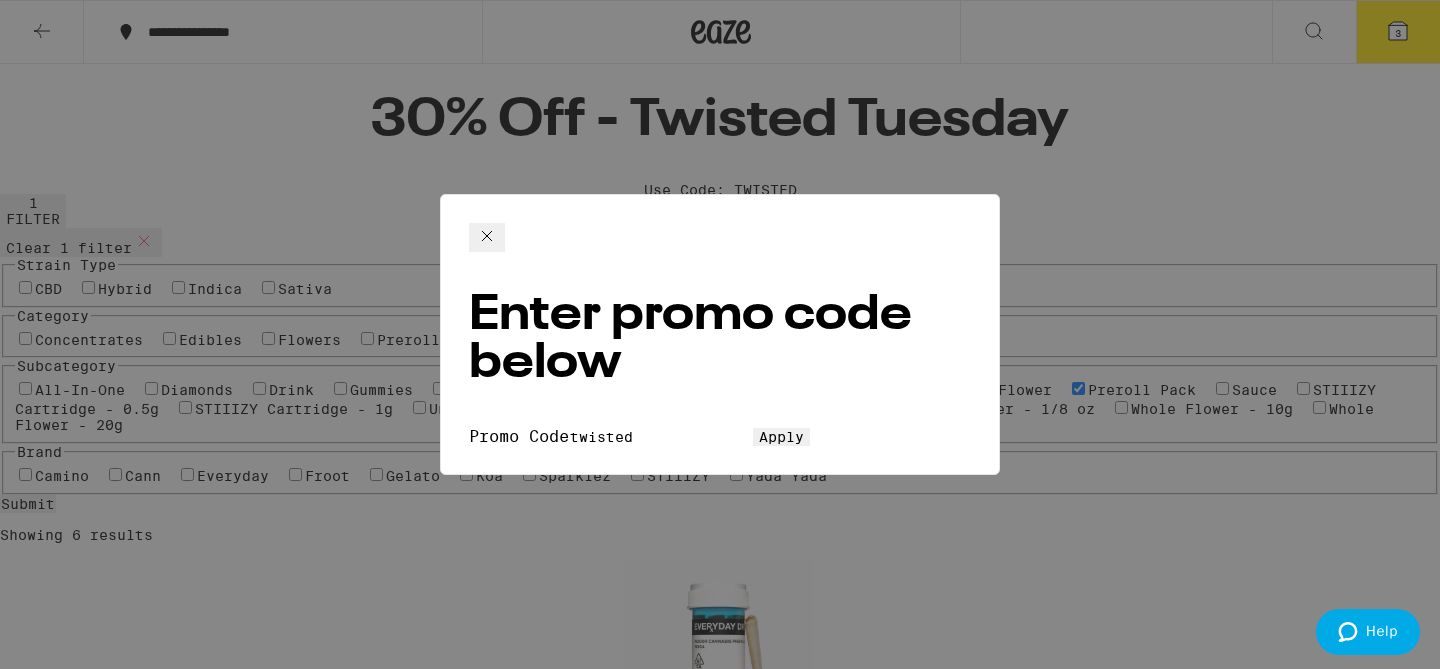 type on "twisted" 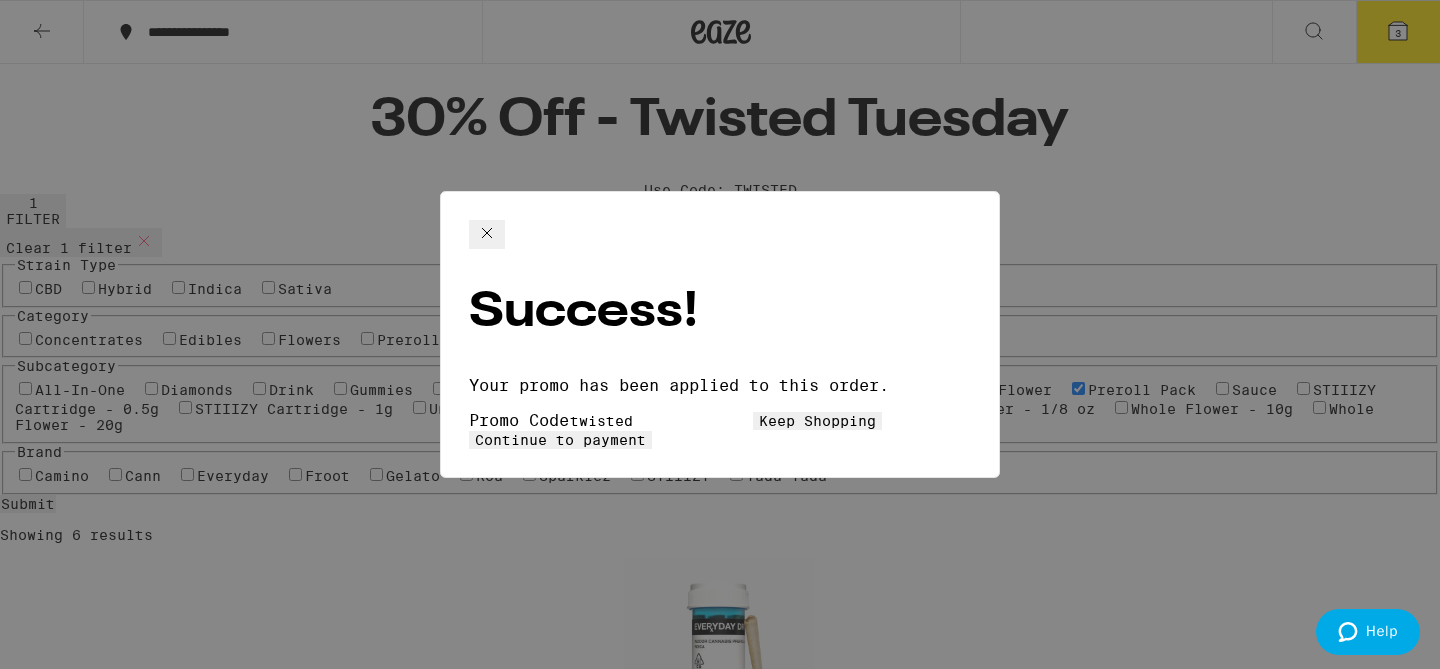 click on "Continue to payment" at bounding box center (560, 440) 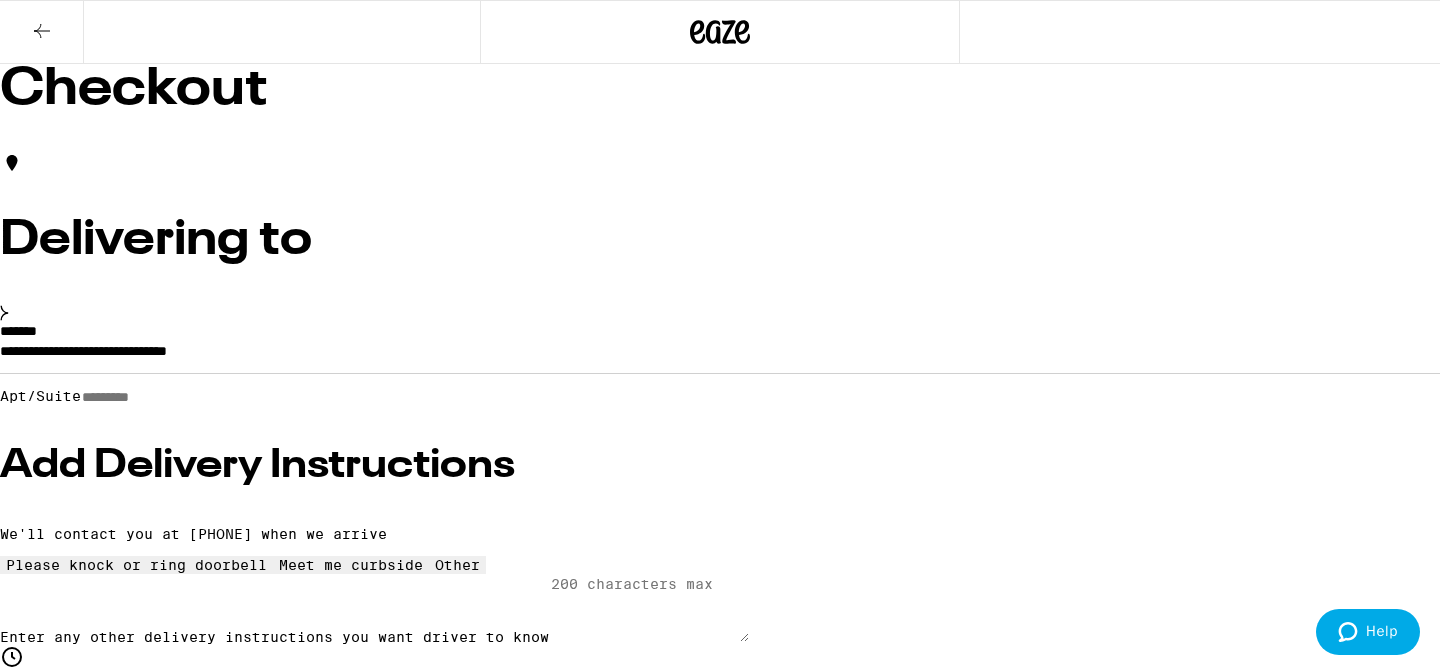 click on "More Info" 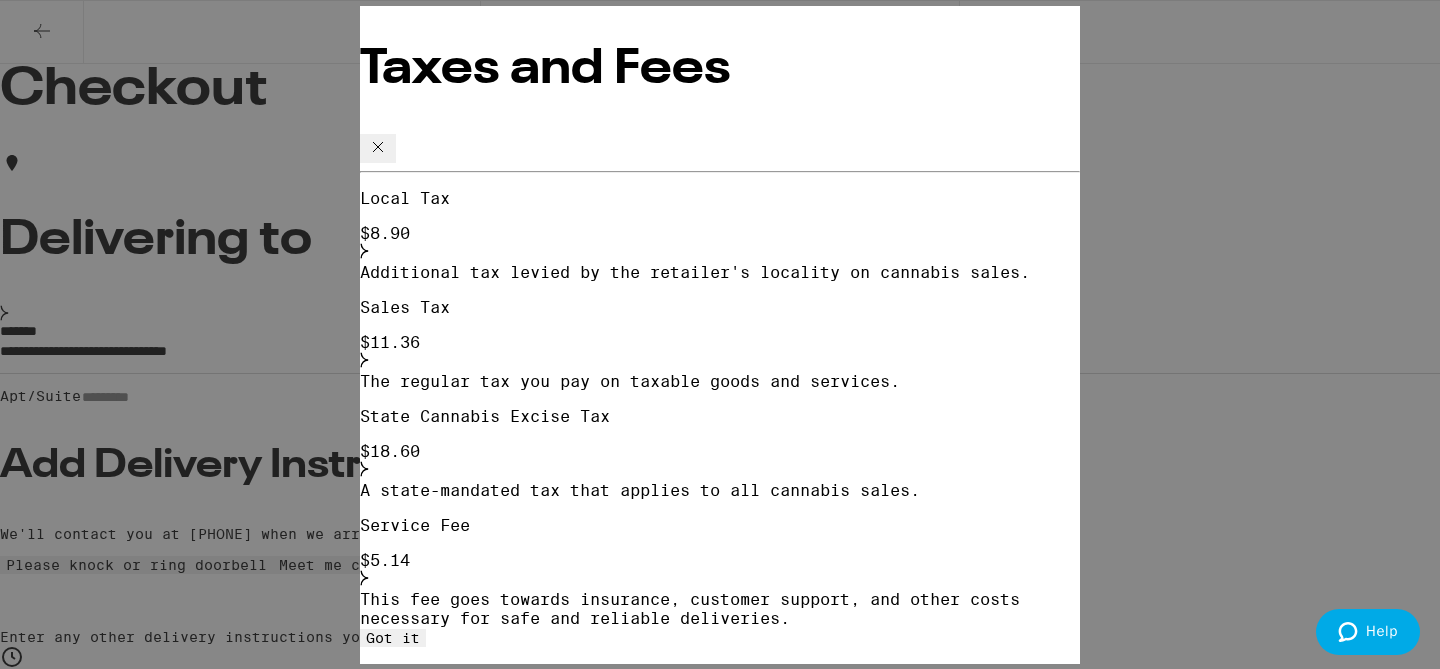 click on "Additional tax levied by the retailer's locality on cannabis sales." at bounding box center (695, 271) 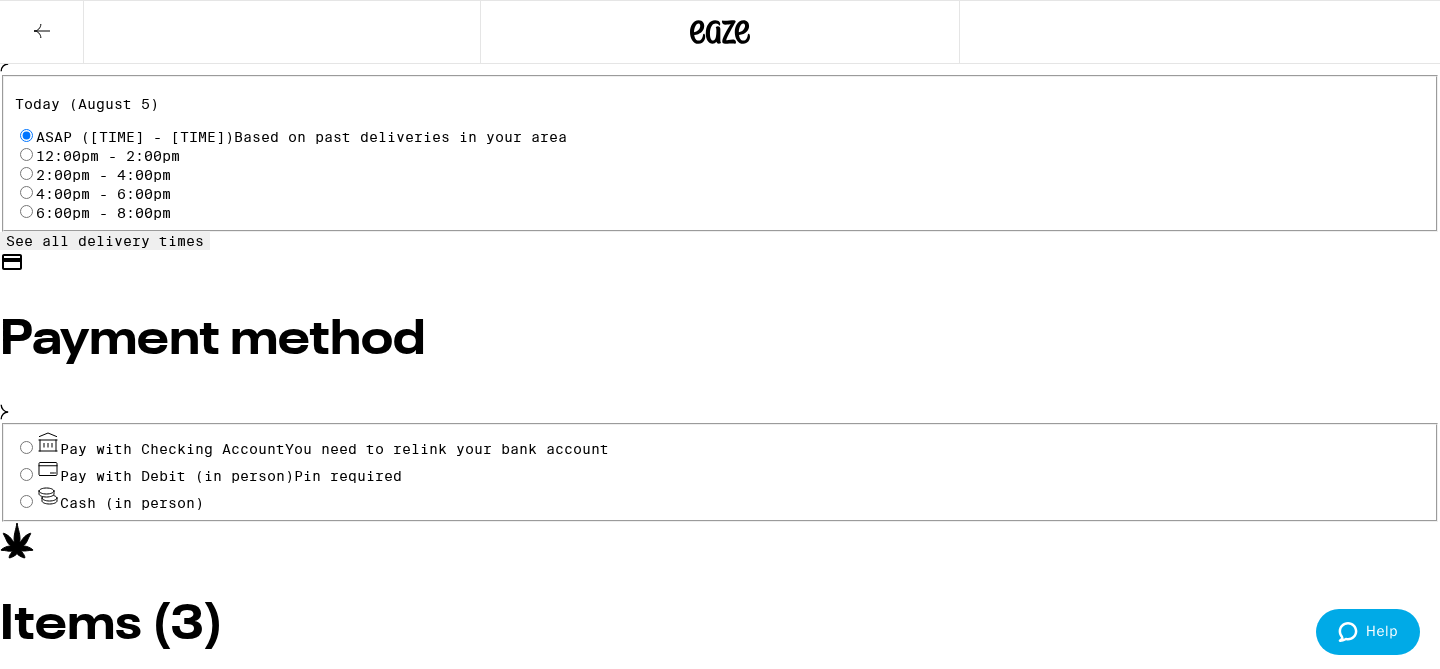 scroll, scrollTop: 744, scrollLeft: 0, axis: vertical 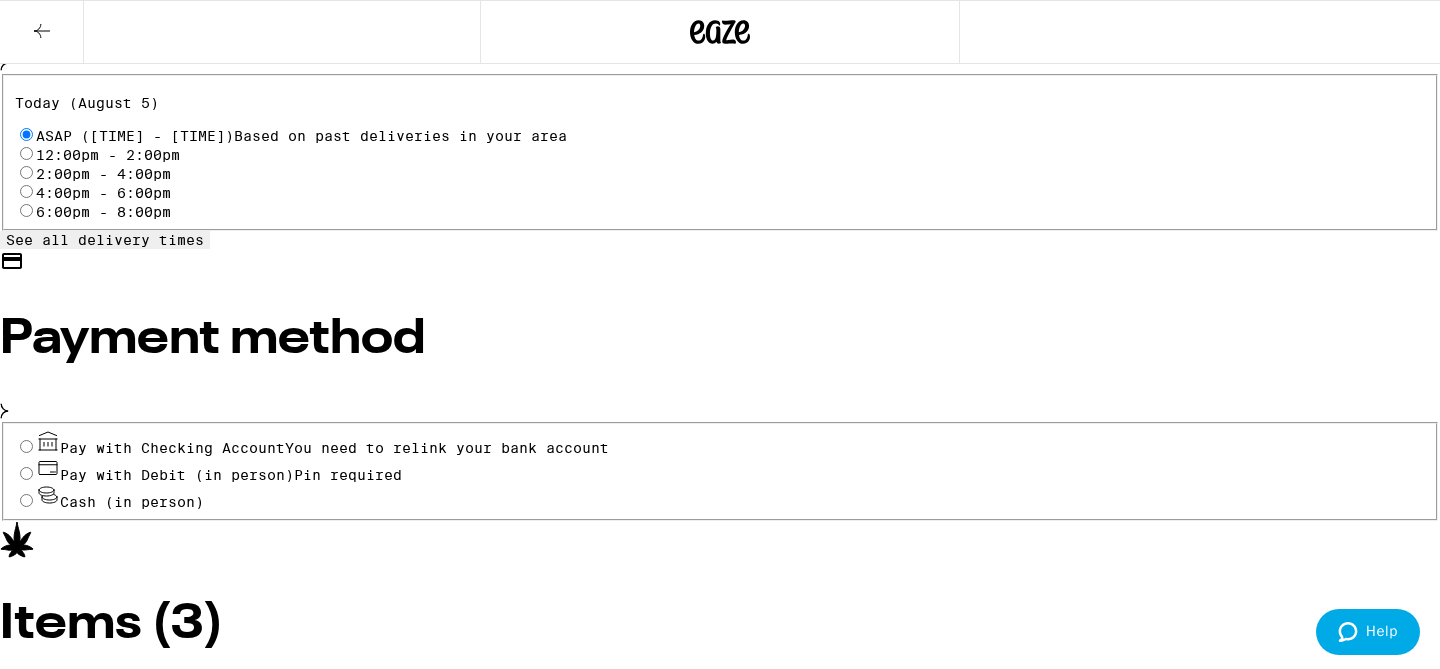 click on "$ 40 Qty:  1" at bounding box center [720, 2196] 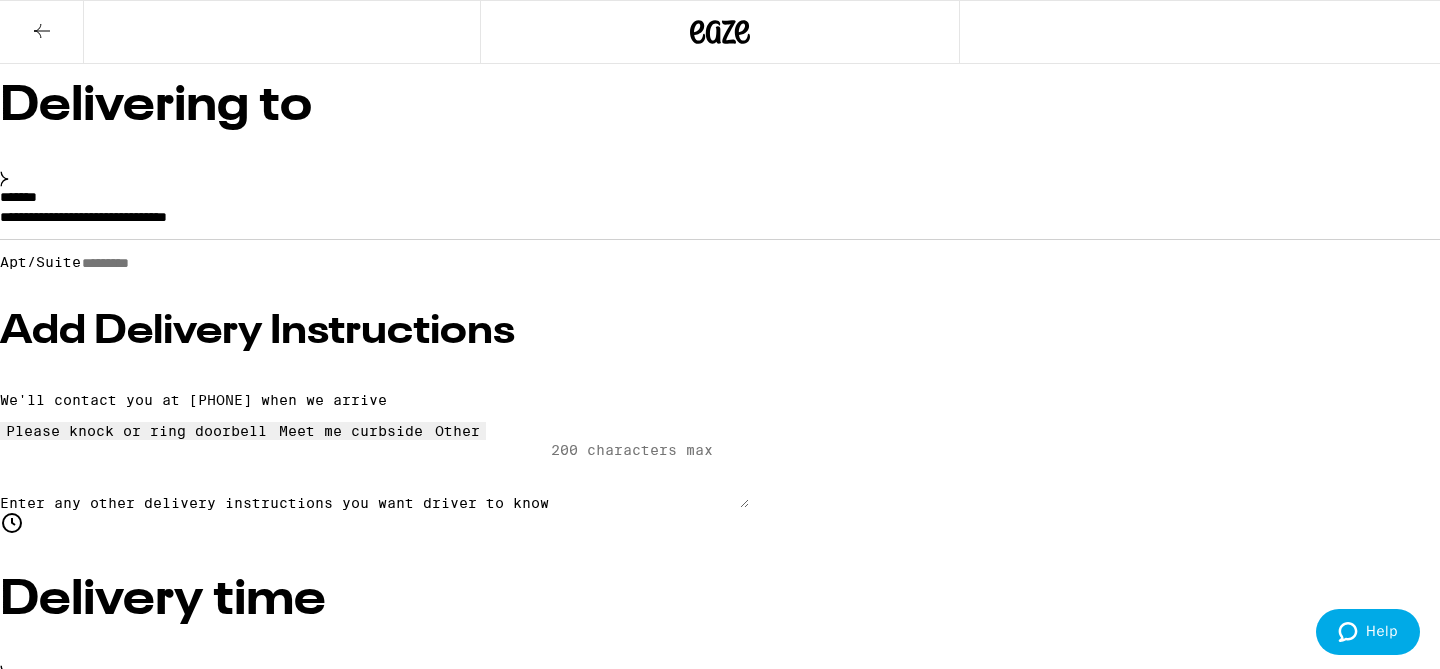 scroll, scrollTop: 0, scrollLeft: 0, axis: both 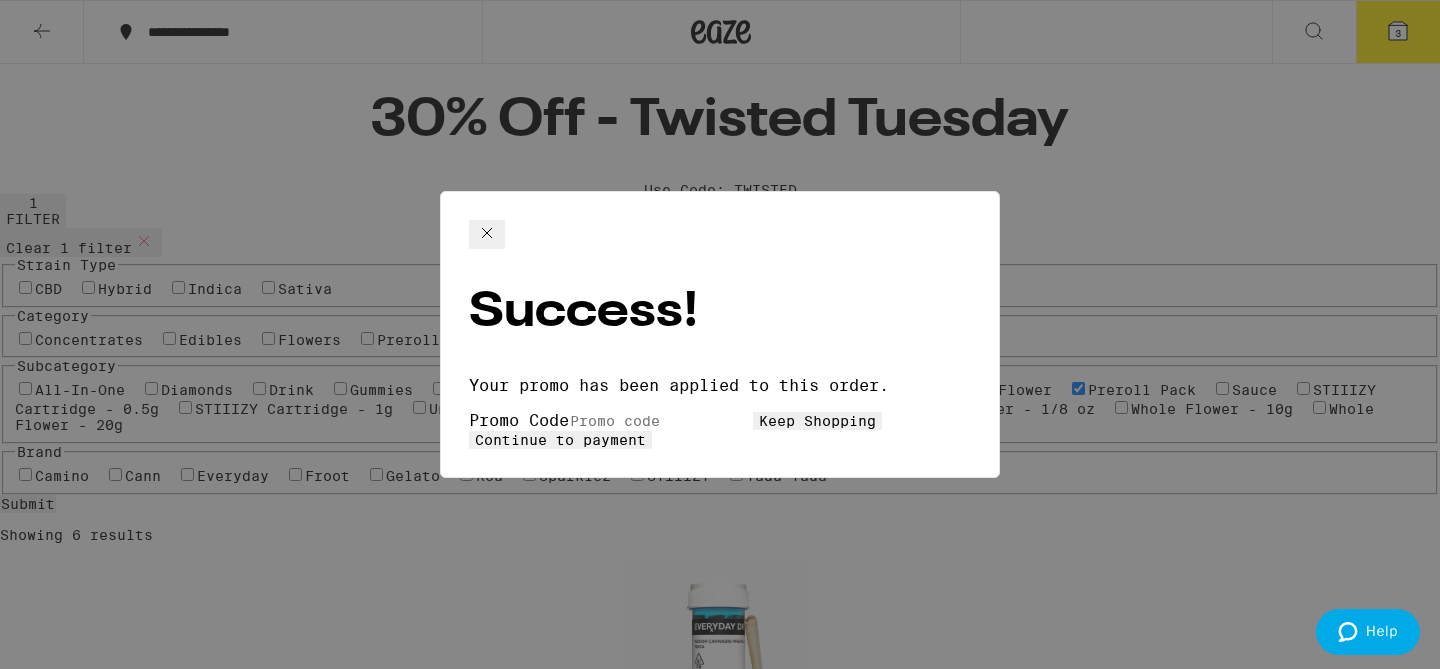 click 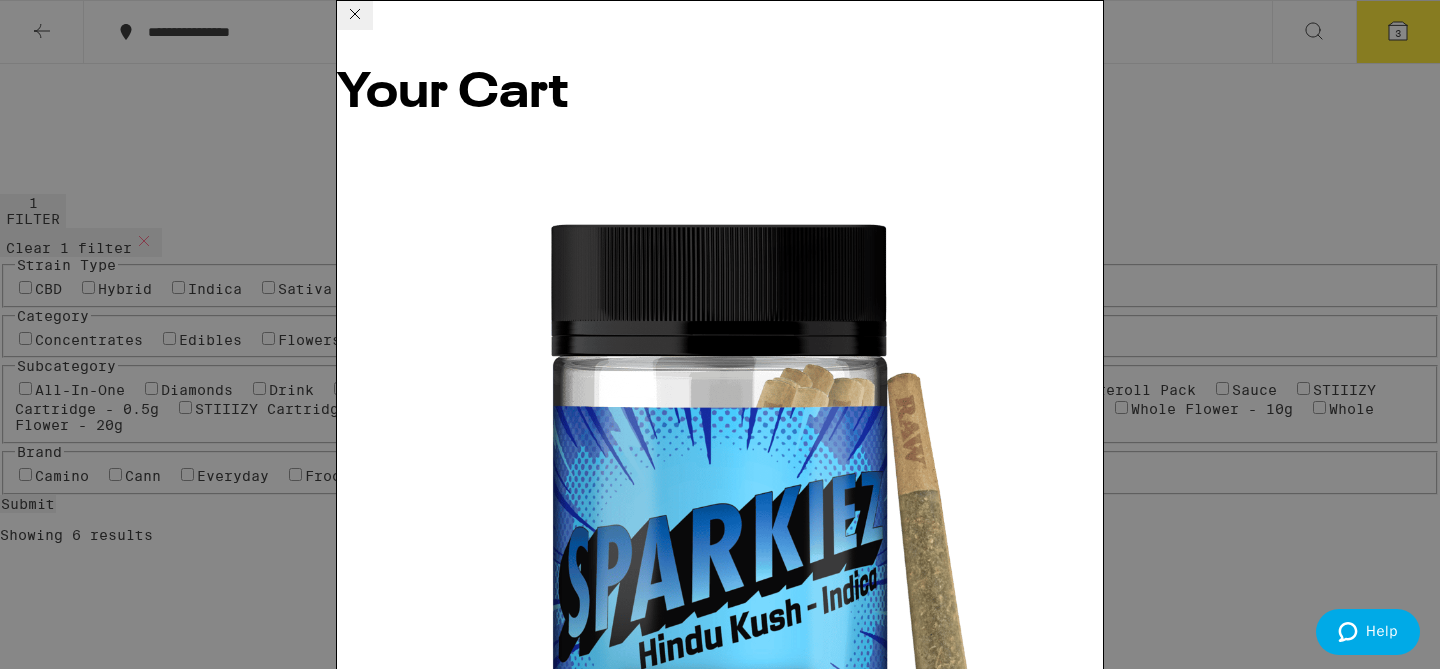 click 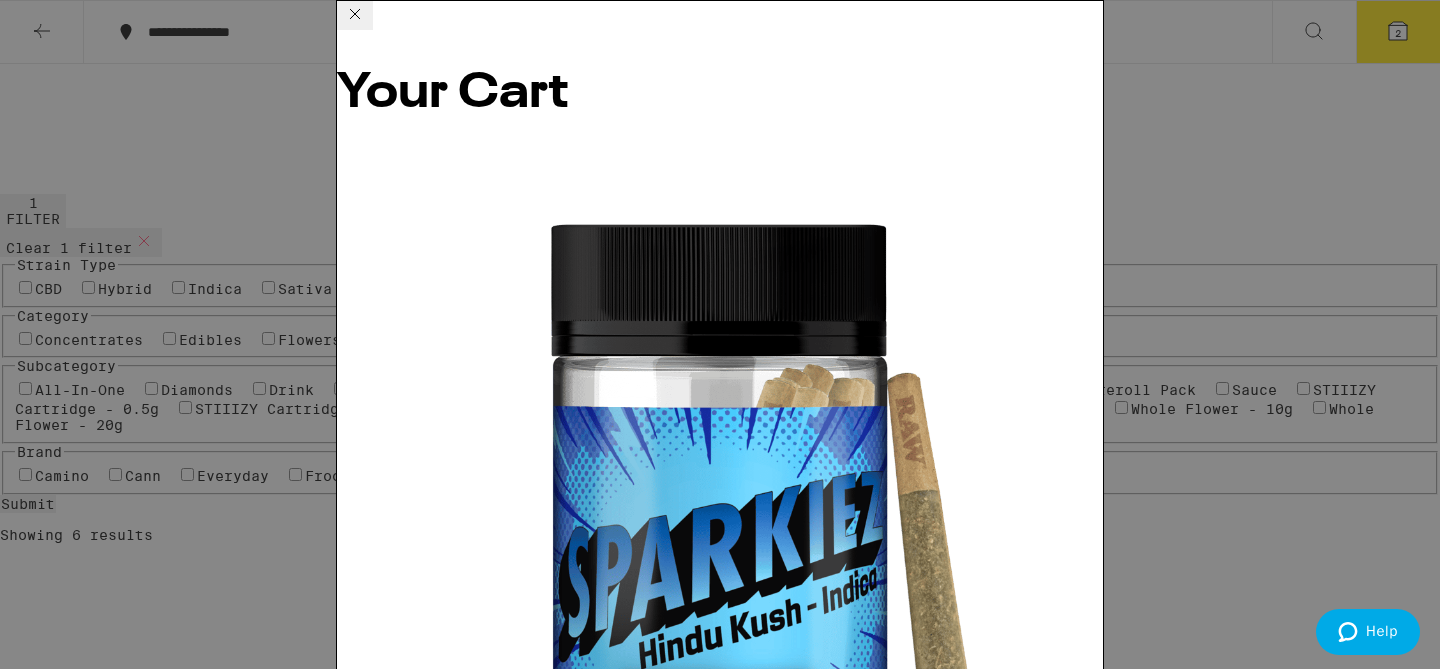 click on "Checkout" at bounding box center [490, 3114] 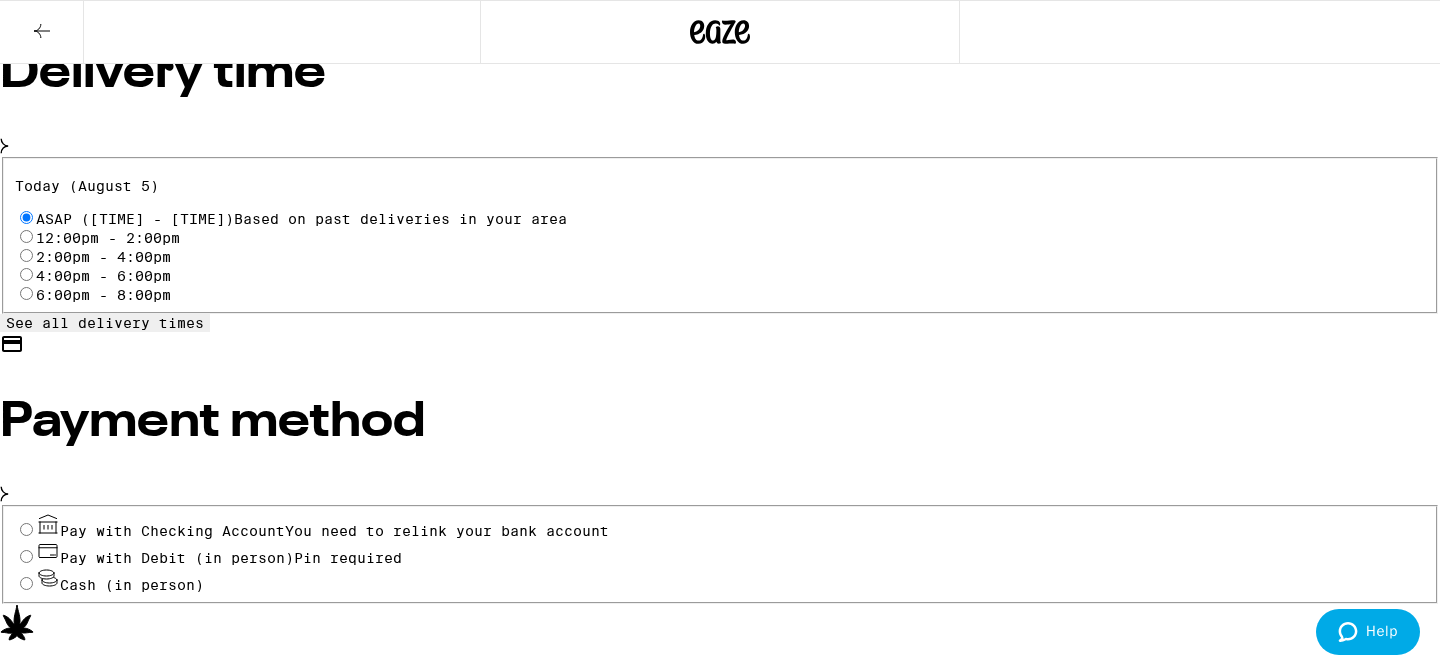 scroll, scrollTop: 660, scrollLeft: 0, axis: vertical 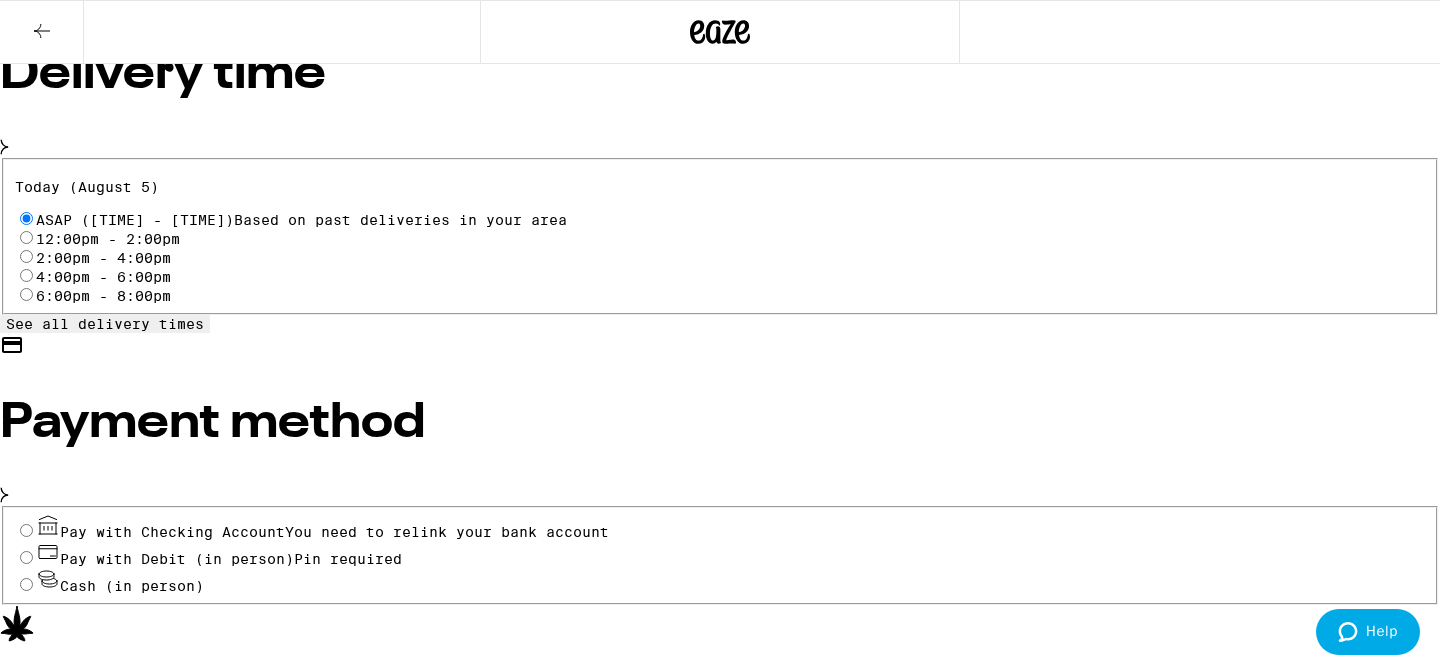 click on "Pay with Debit (in person) Pin required" at bounding box center (26, 557) 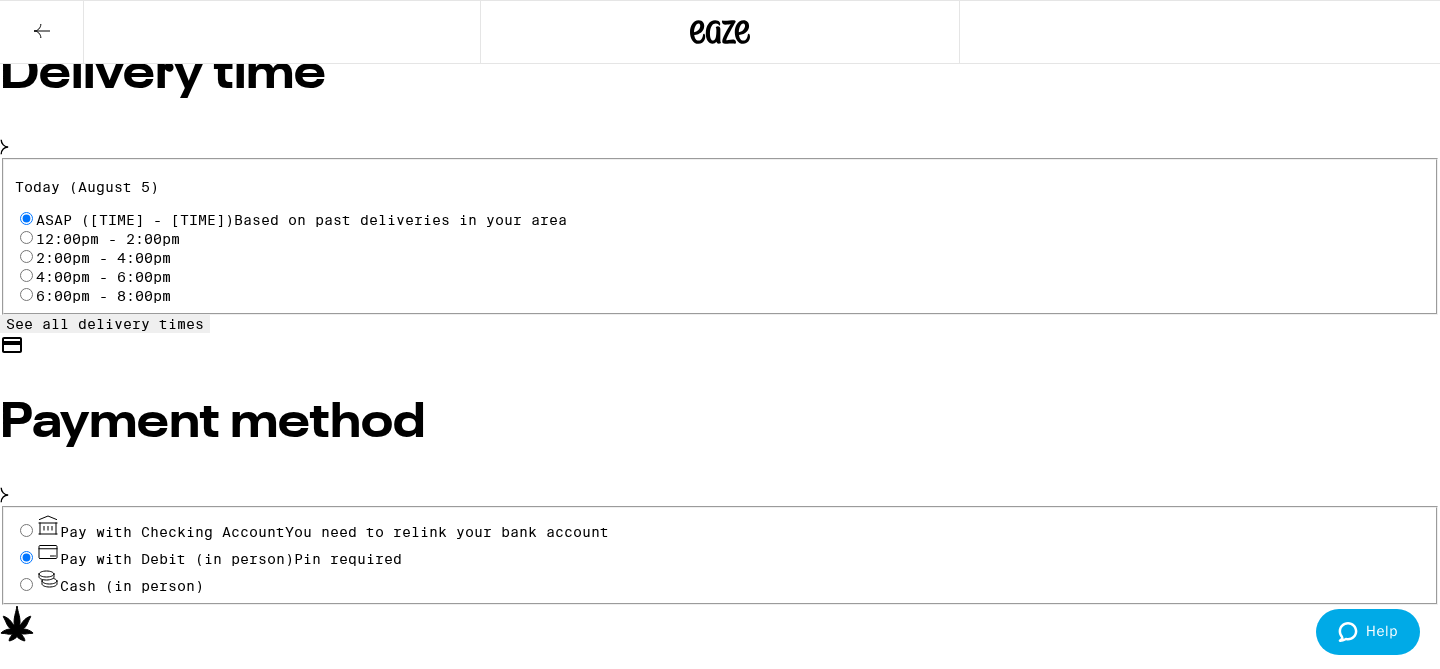 radio on "true" 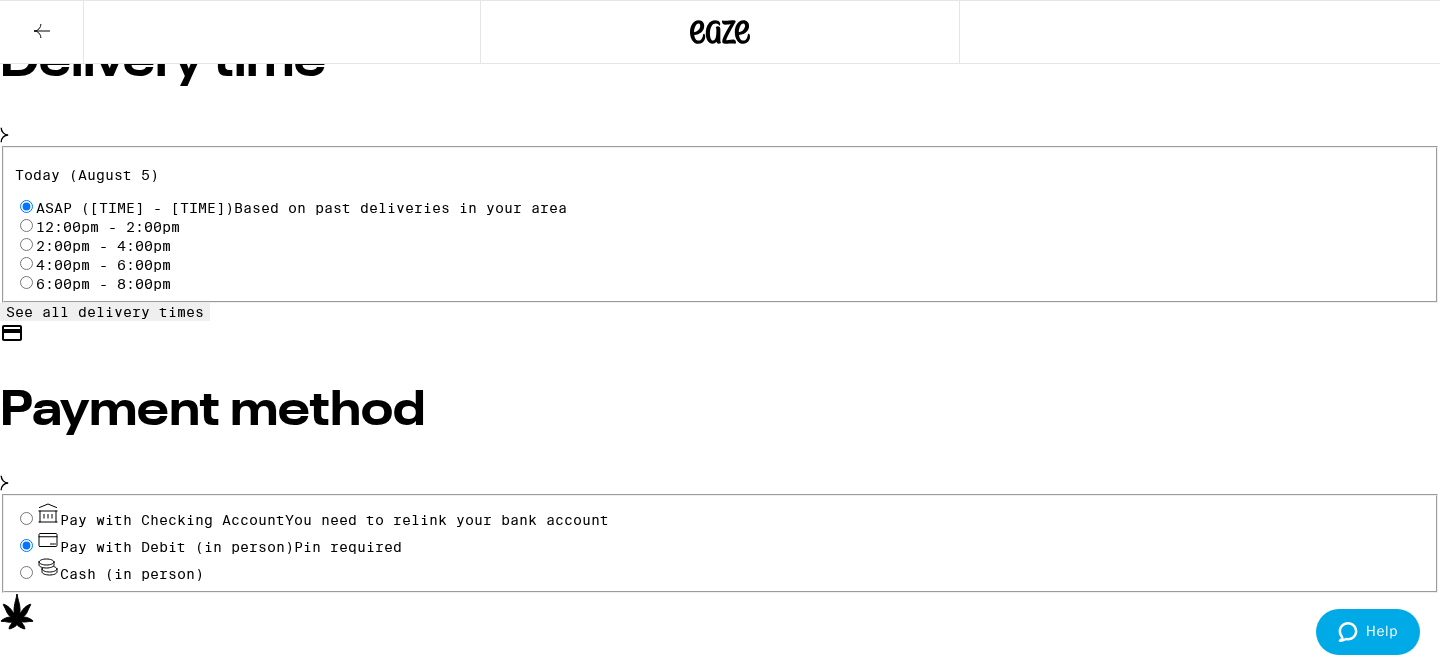 click on "Pay with Checking Account You need to relink your bank account" at bounding box center [720, 514] 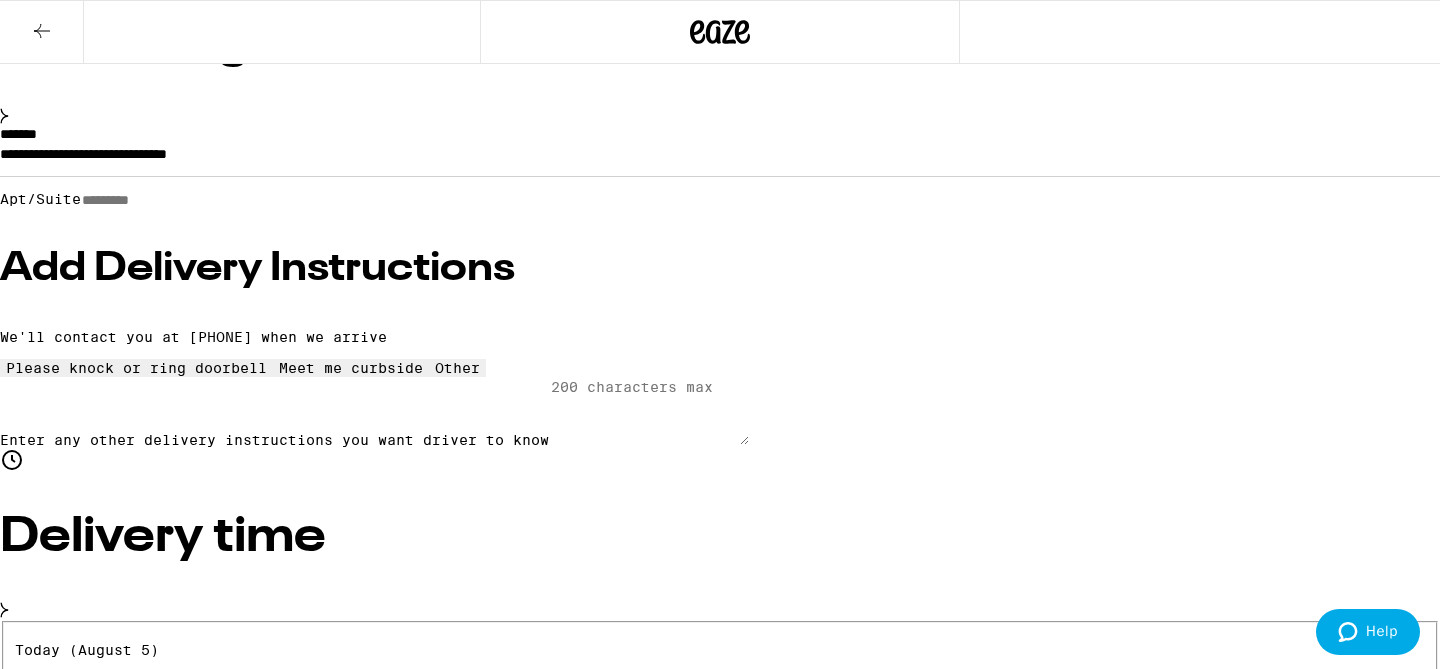 scroll, scrollTop: 198, scrollLeft: 0, axis: vertical 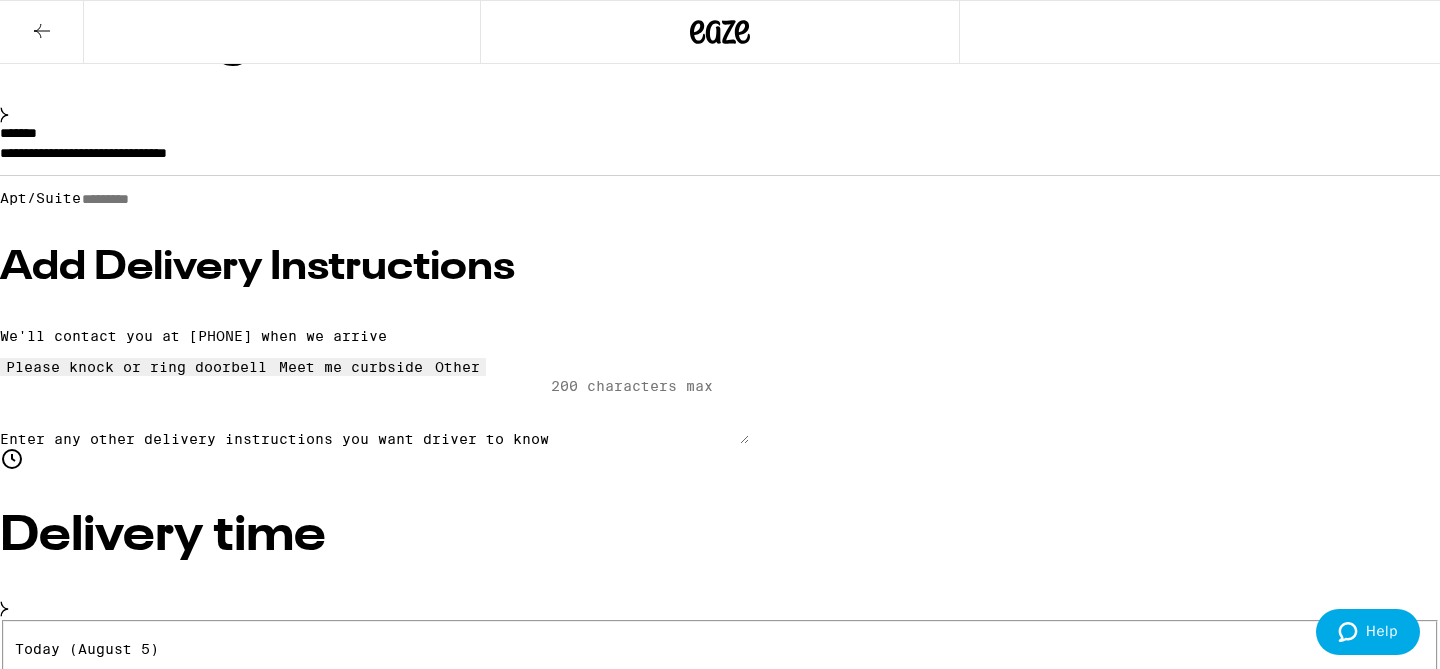 click on "Place Order" at bounding box center [55, 4759] 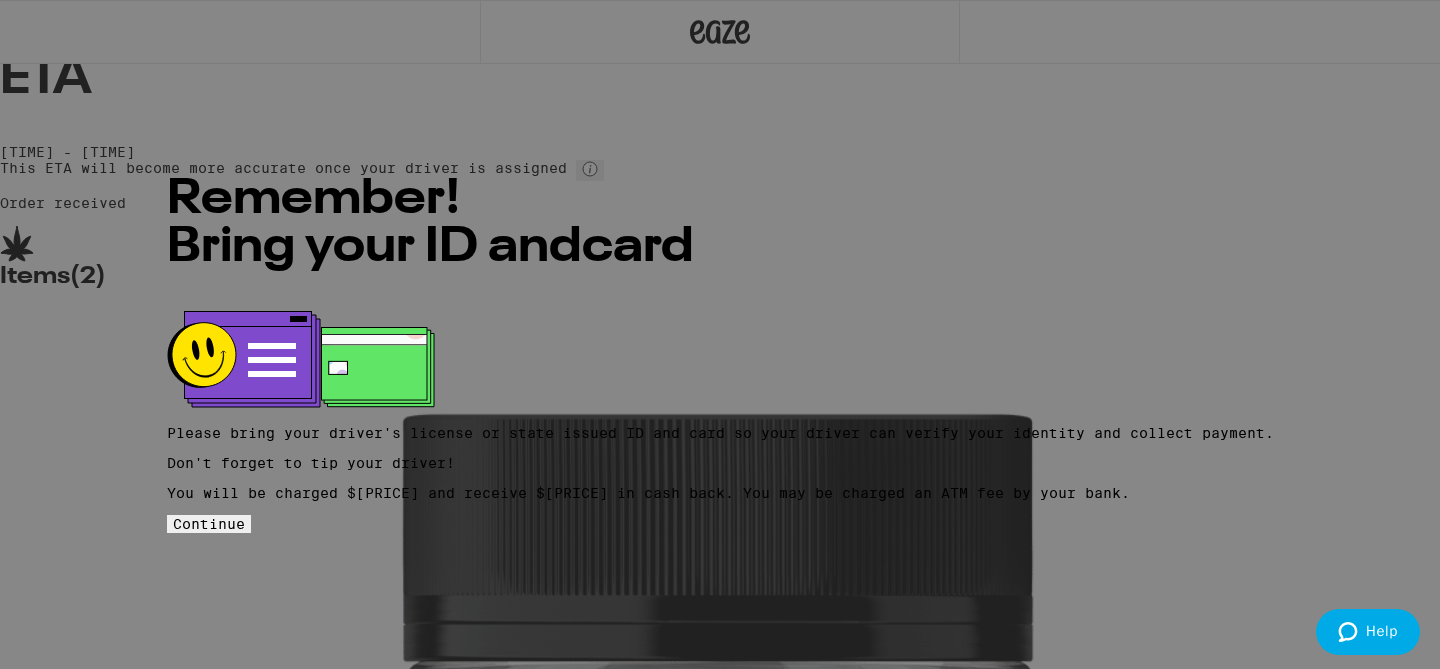 click on "Continue" at bounding box center (209, 524) 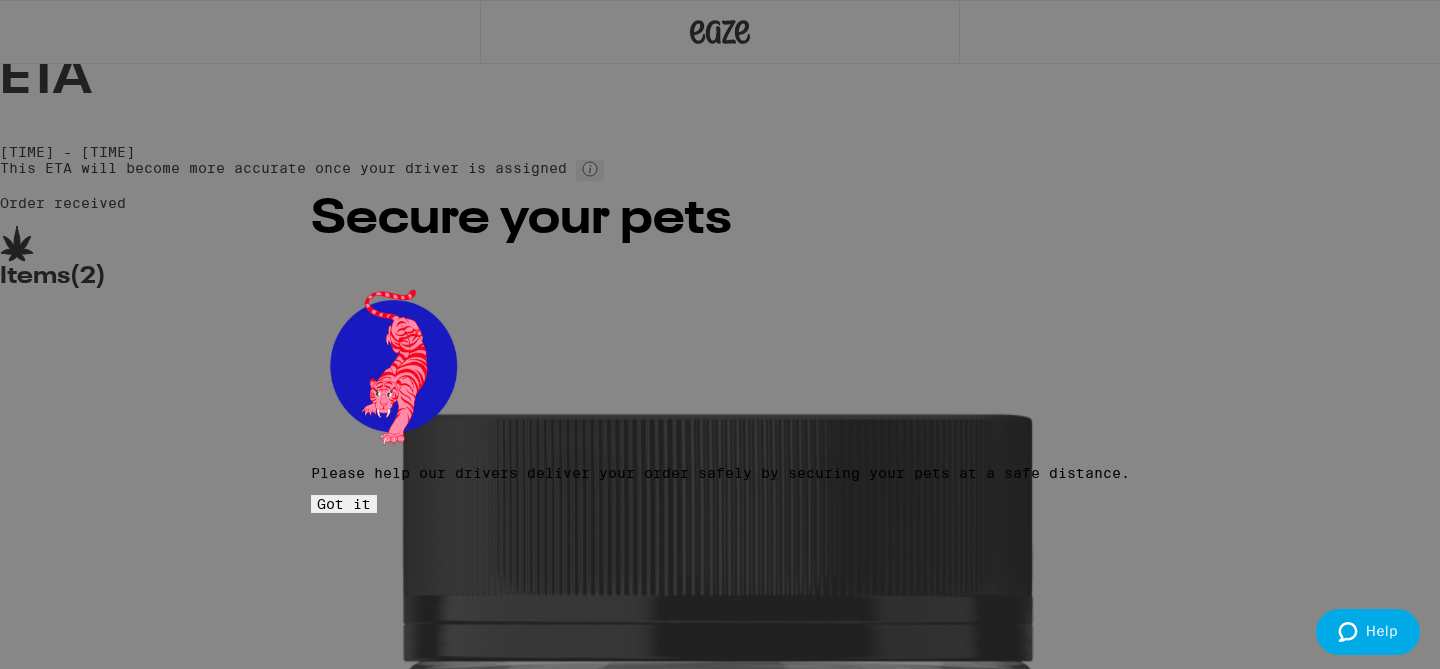 click on "Got it" at bounding box center [344, 504] 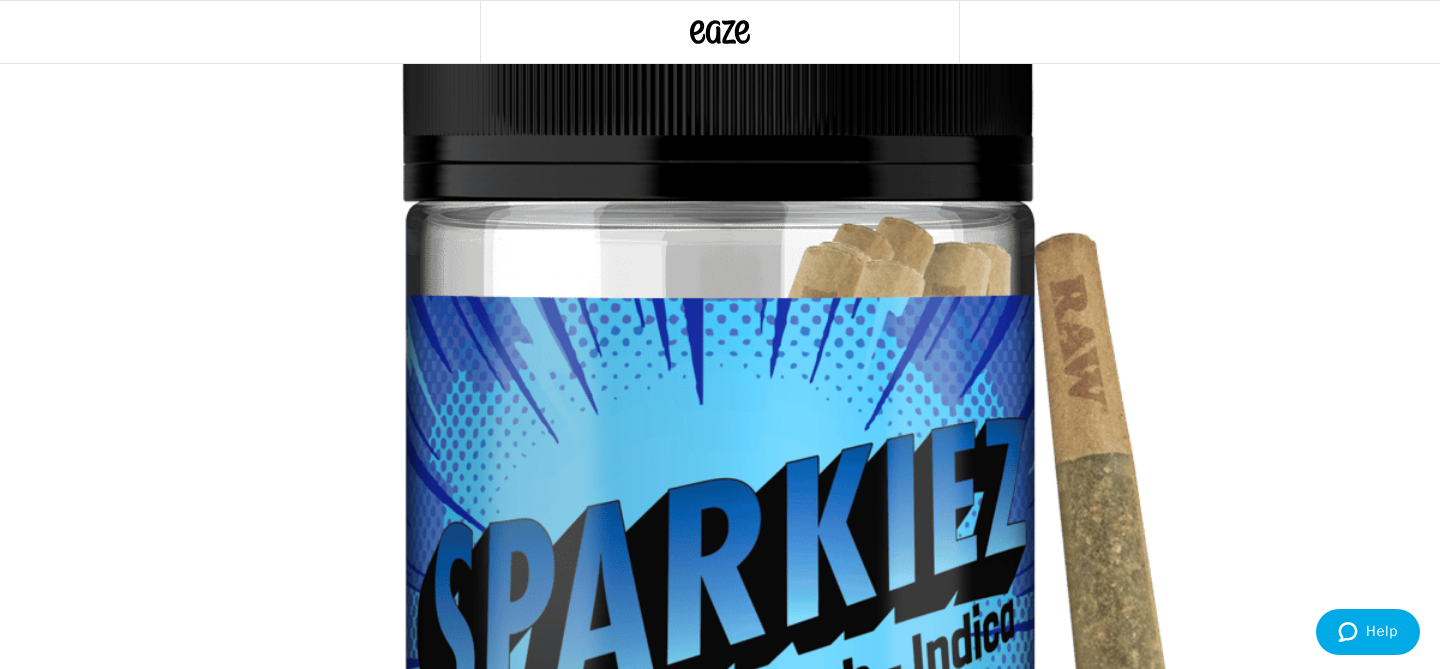 scroll, scrollTop: 0, scrollLeft: 0, axis: both 